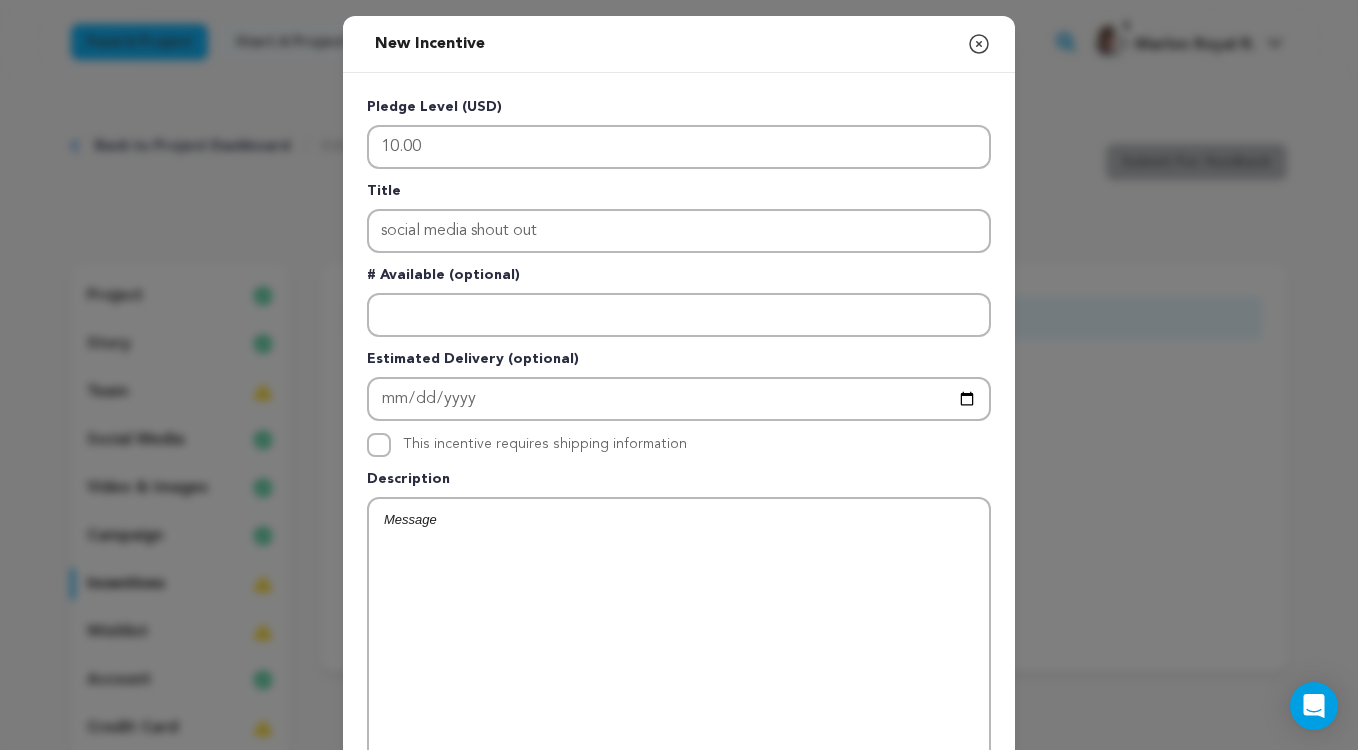 scroll, scrollTop: 0, scrollLeft: 0, axis: both 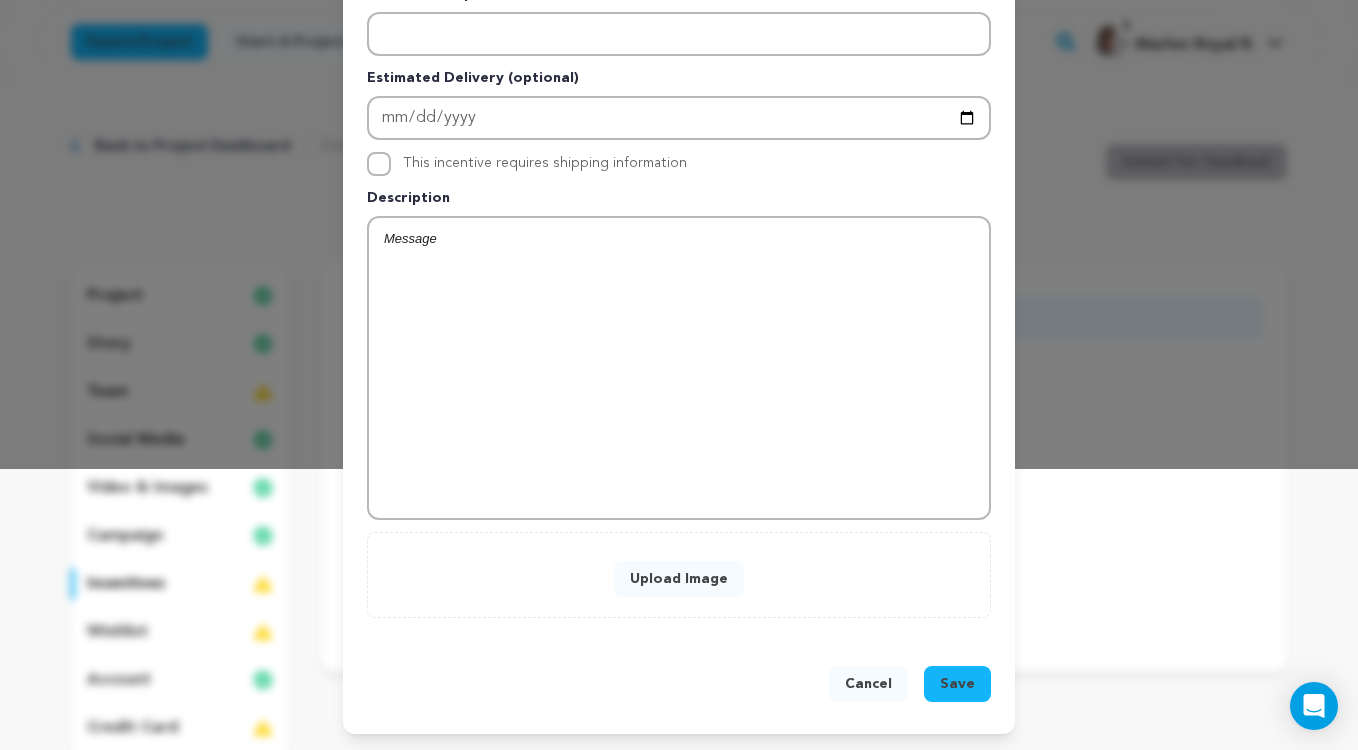 click on "Upload Image" at bounding box center [679, 579] 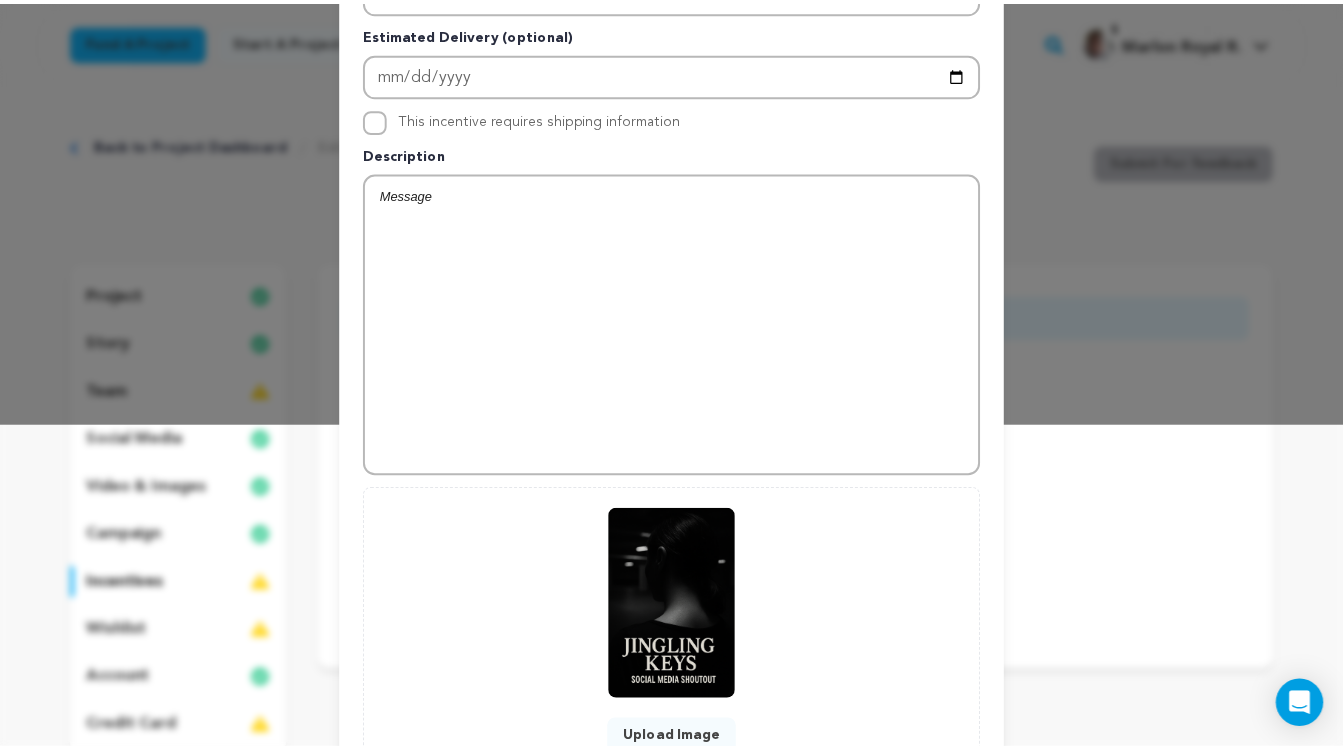 scroll, scrollTop: 485, scrollLeft: 0, axis: vertical 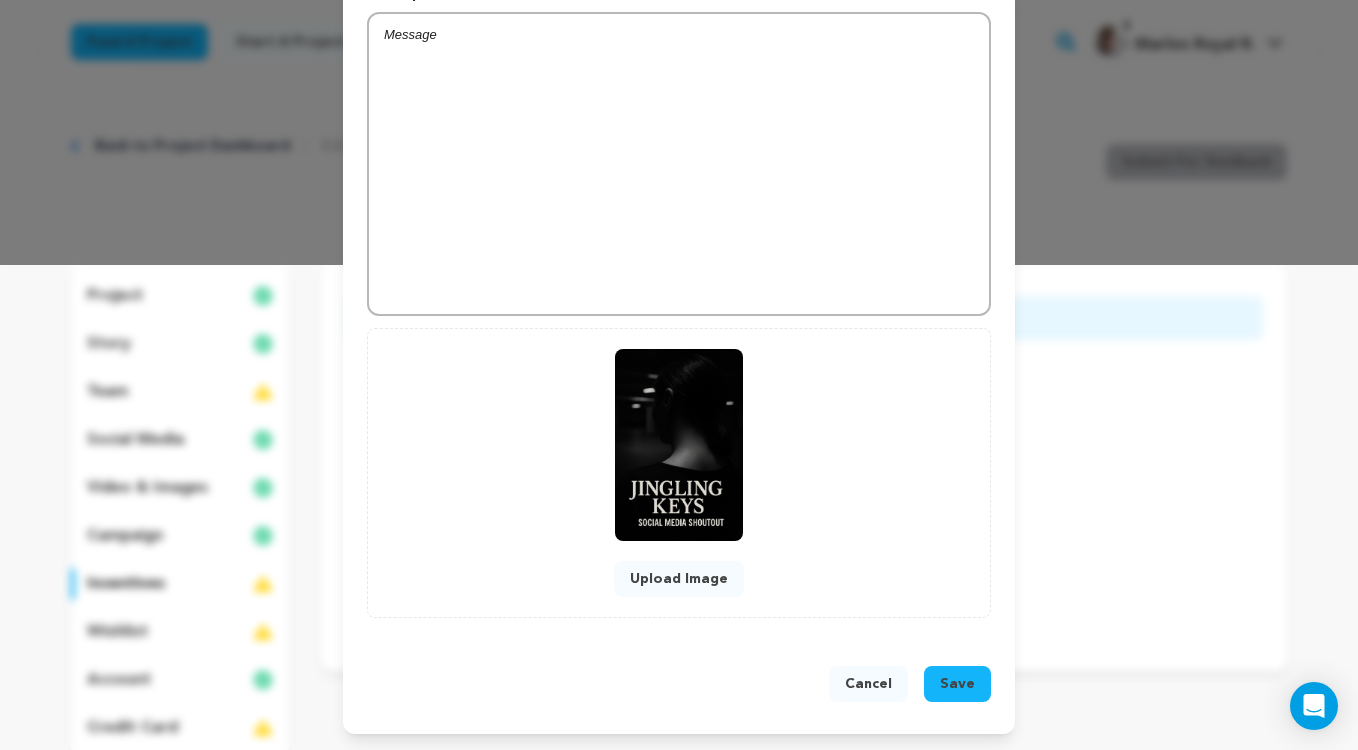 click on "Save" at bounding box center (957, 684) 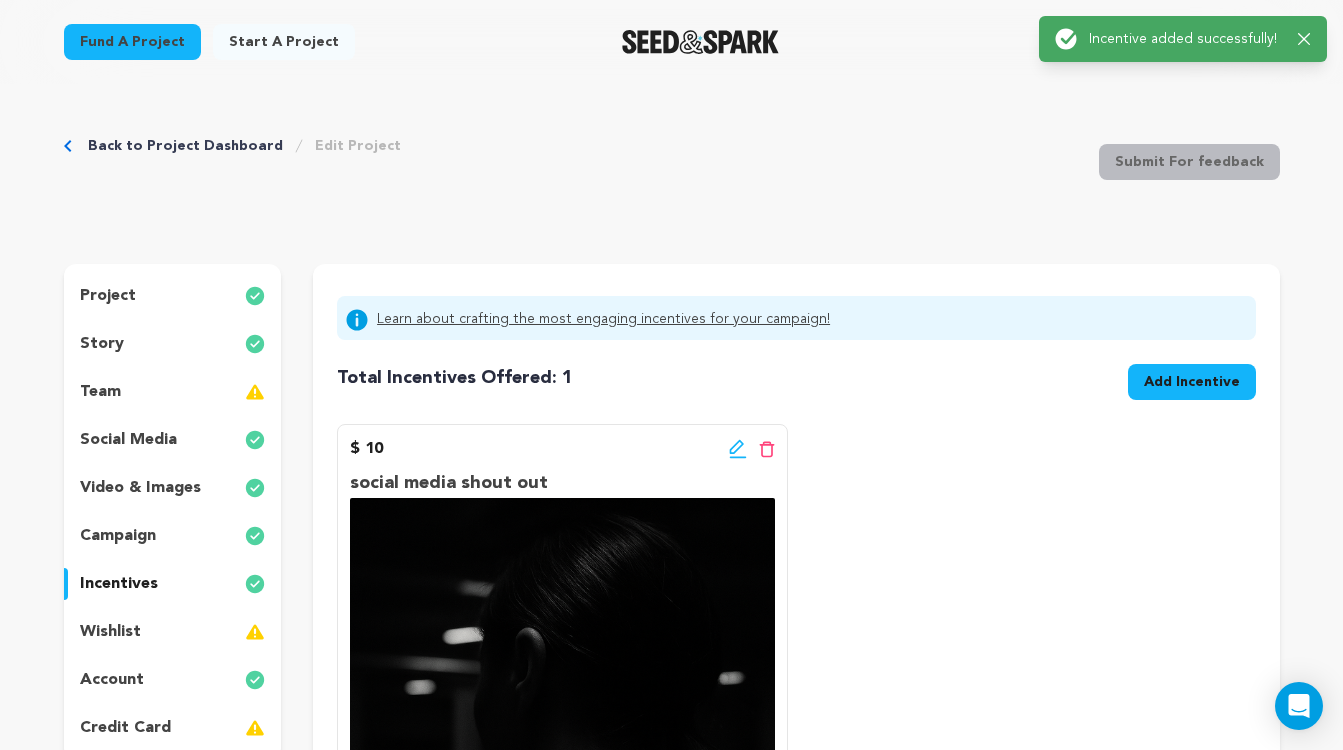 scroll, scrollTop: 433, scrollLeft: 0, axis: vertical 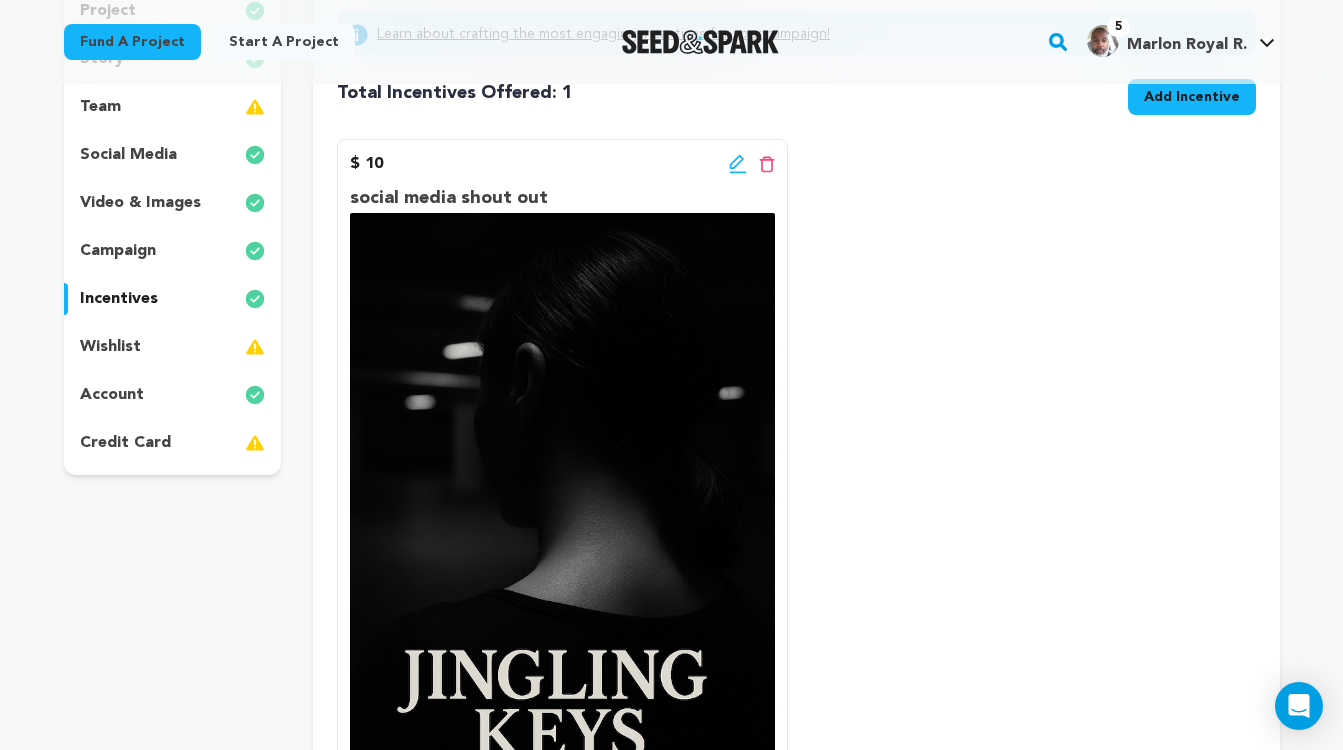 click 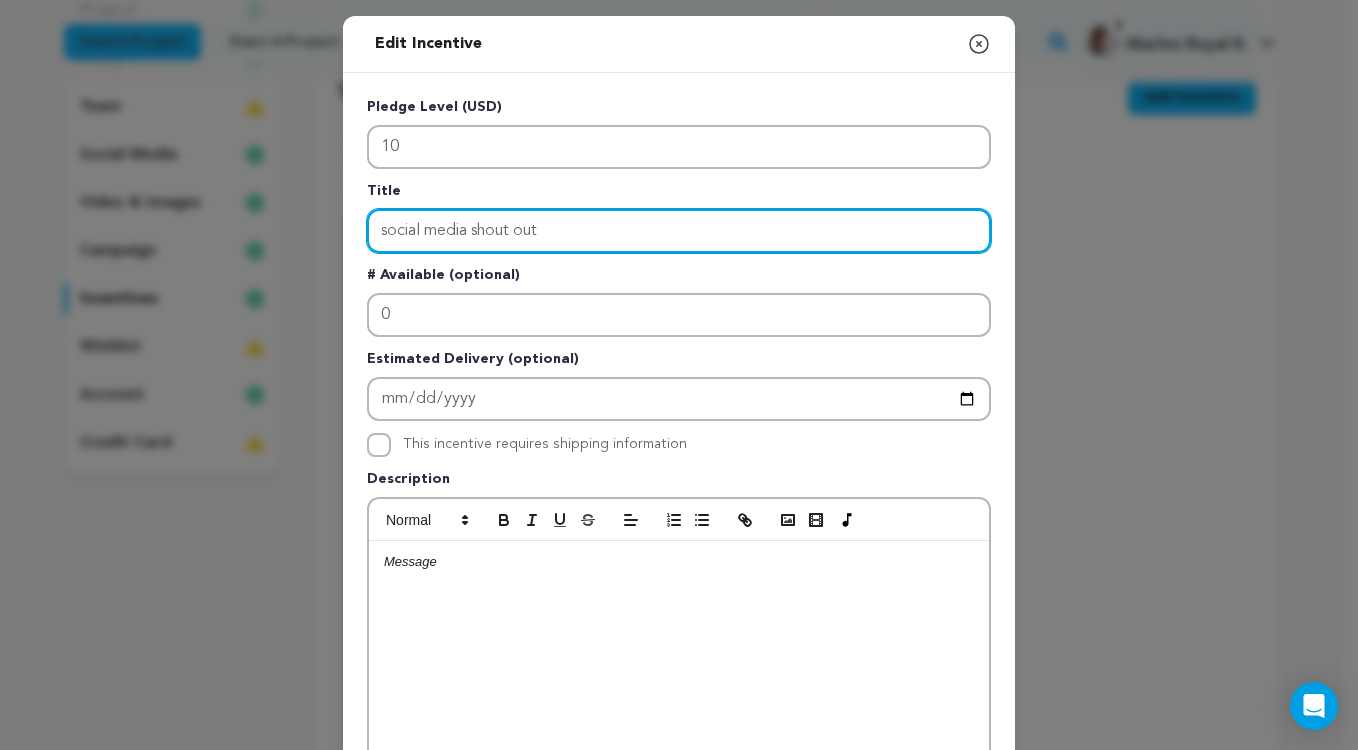 click on "social media shout out" at bounding box center (679, 231) 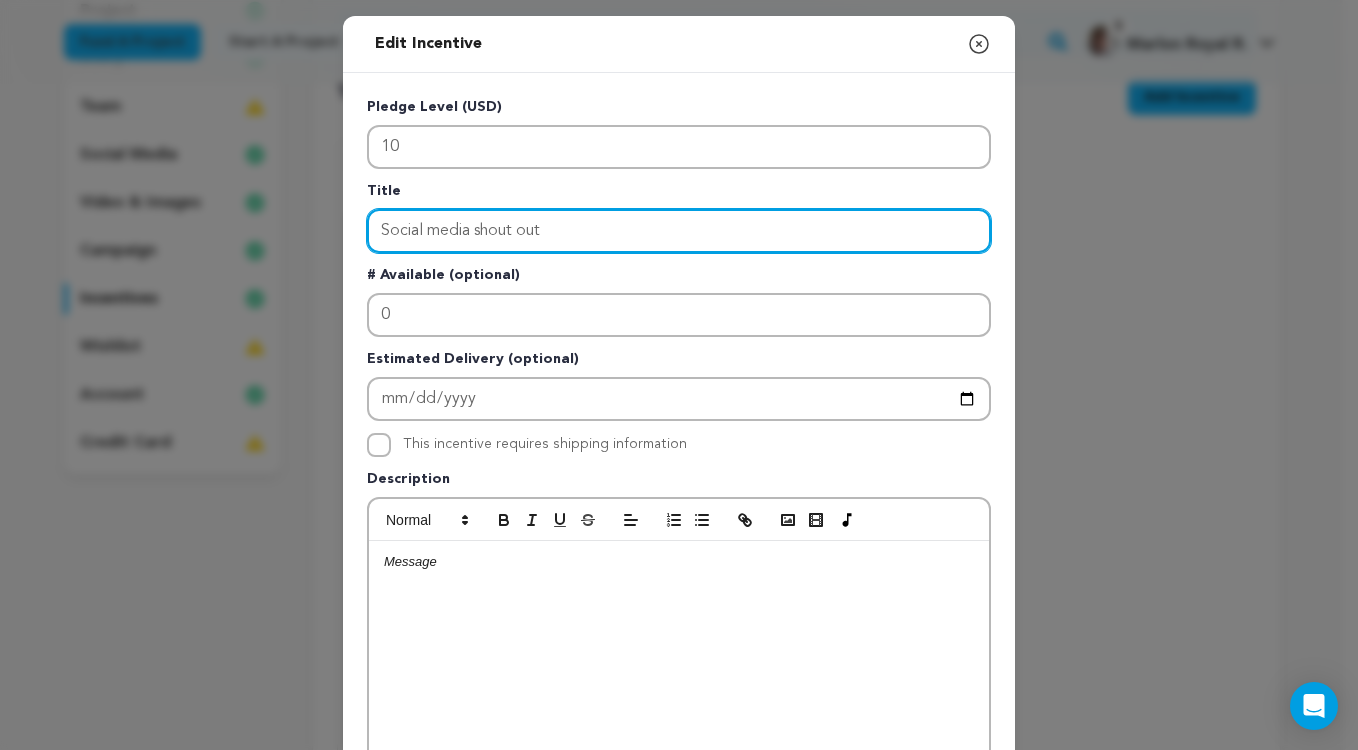 click on "Social media shout out" at bounding box center (679, 231) 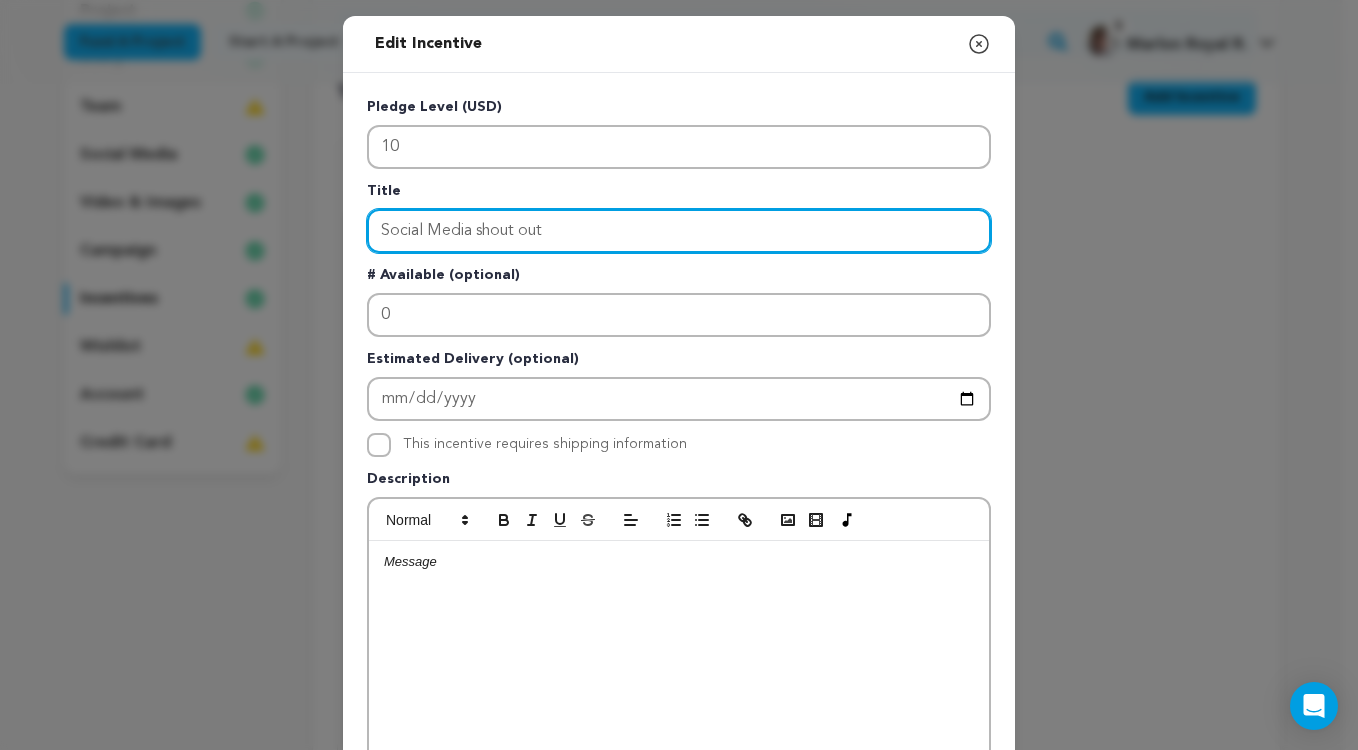 click on "Social Media shout out" at bounding box center (679, 231) 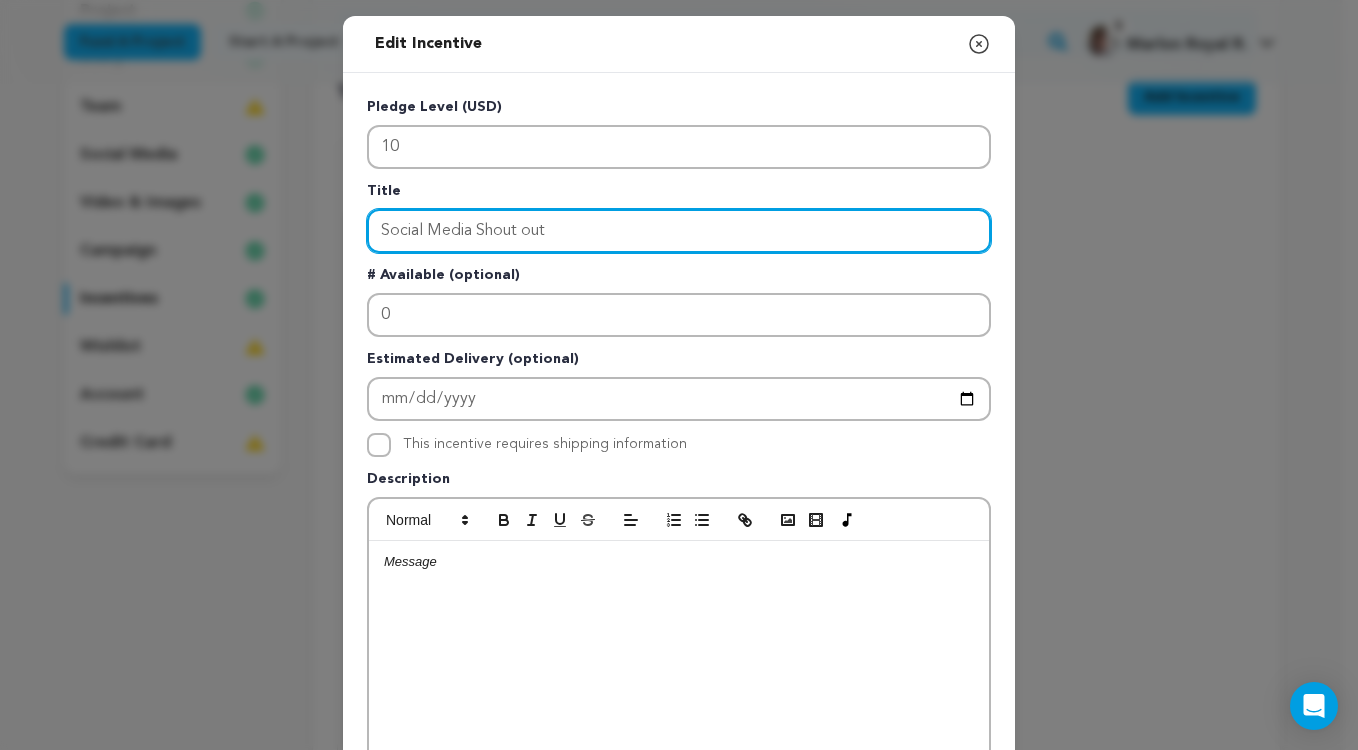click on "Social Media Shout out" at bounding box center (679, 231) 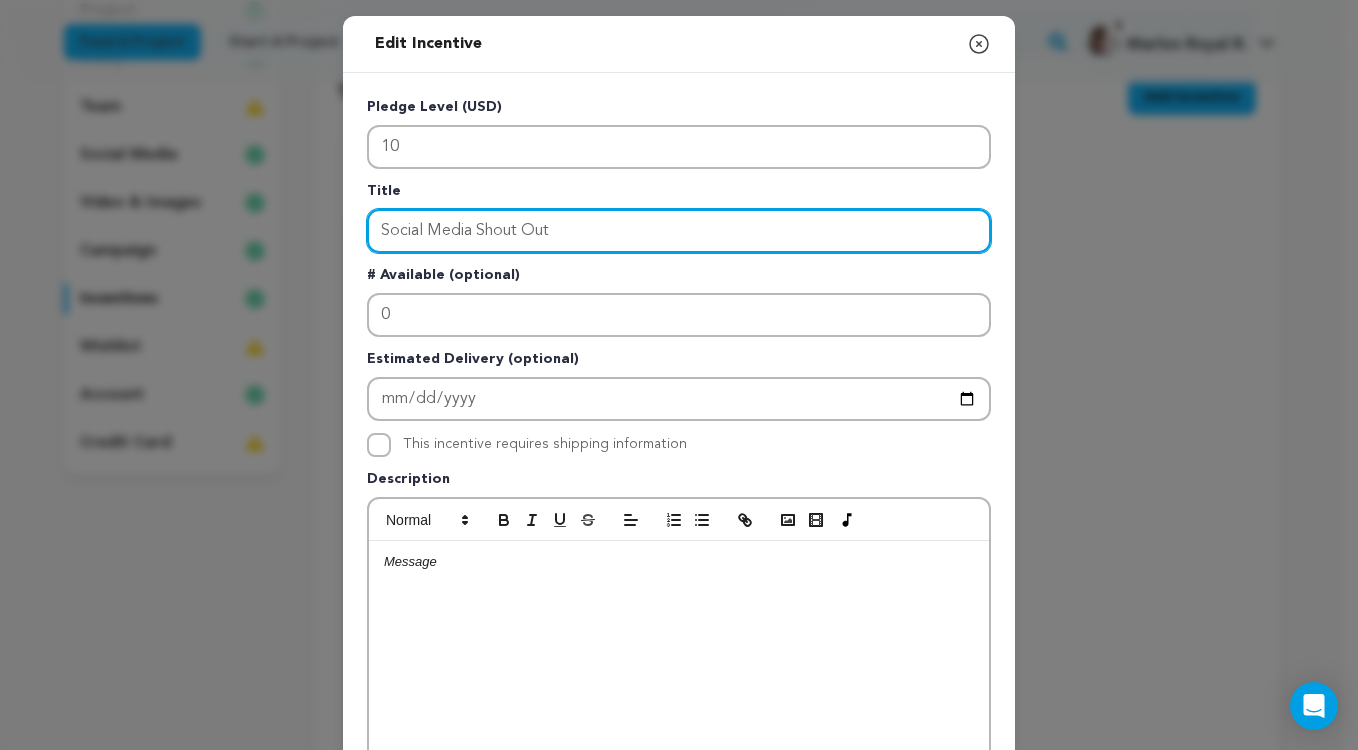 type on "Social Media Shout Out" 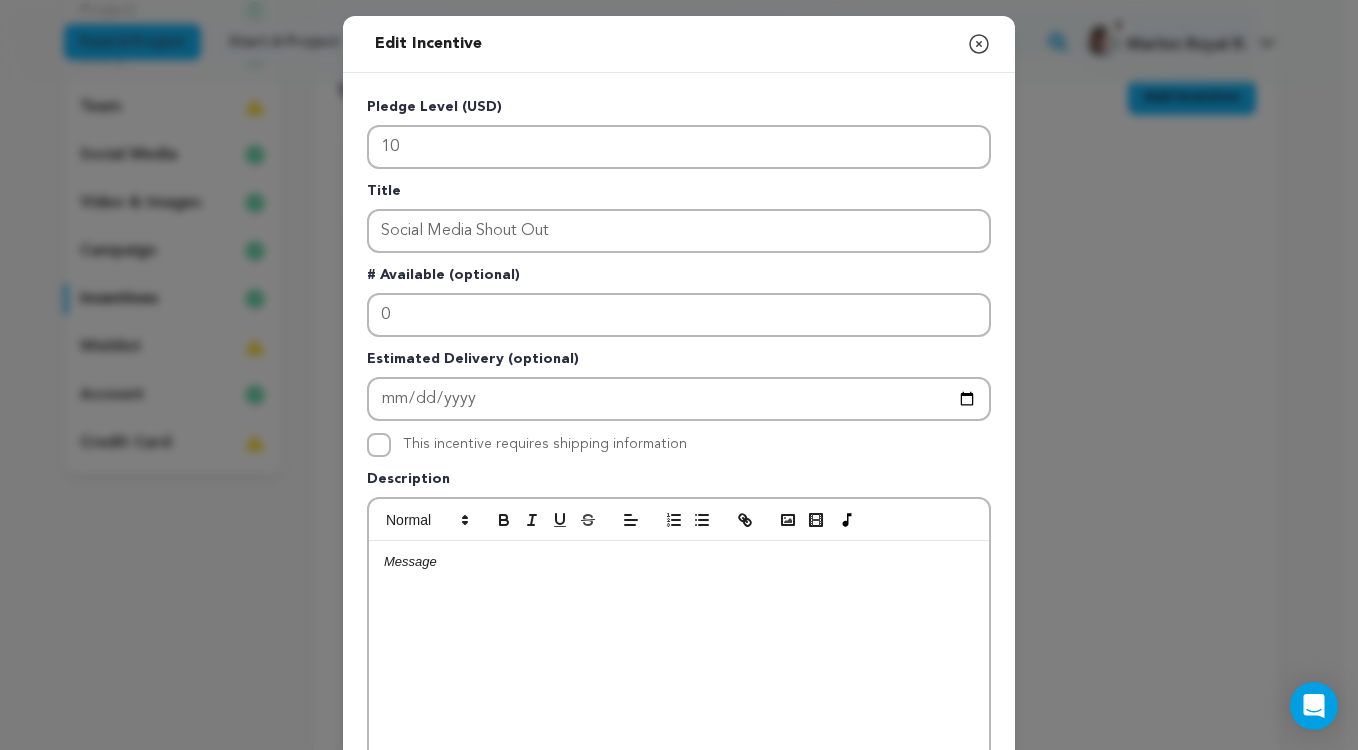 click at bounding box center (679, 691) 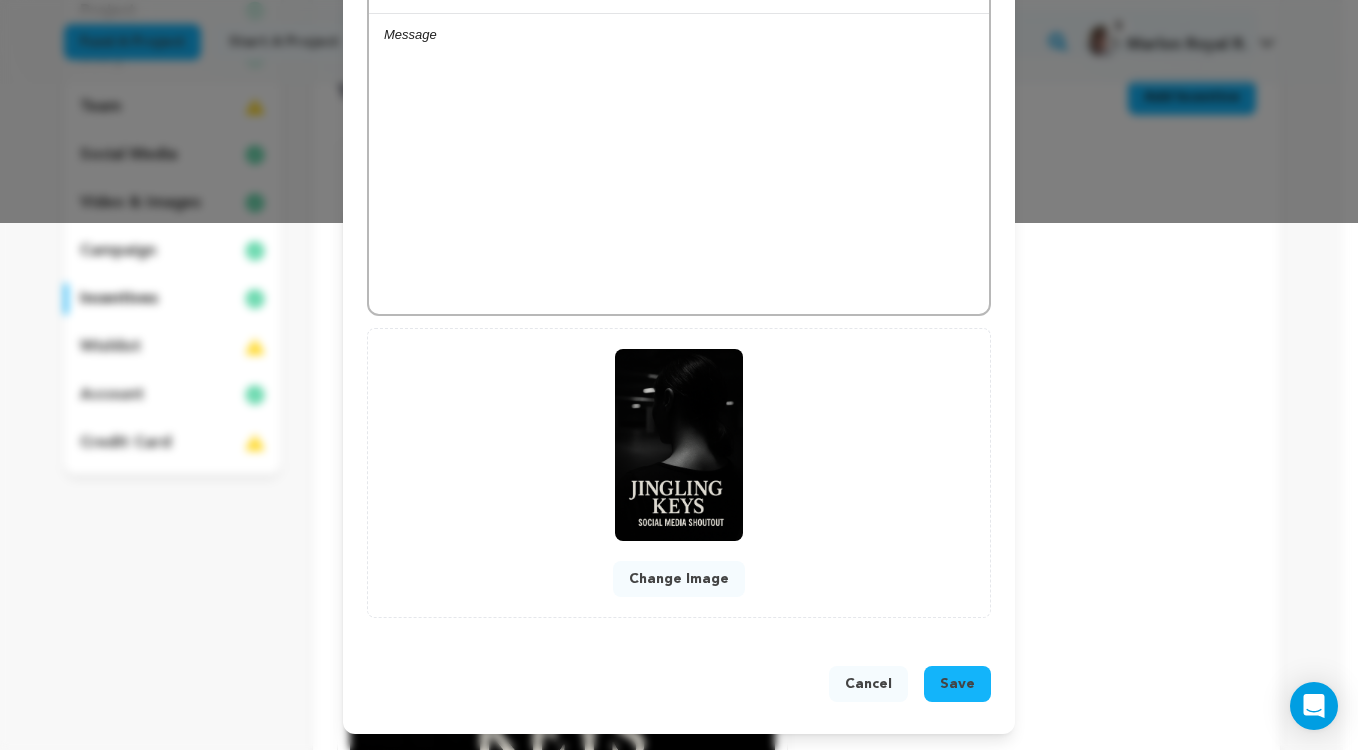 click on "Save" at bounding box center (957, 684) 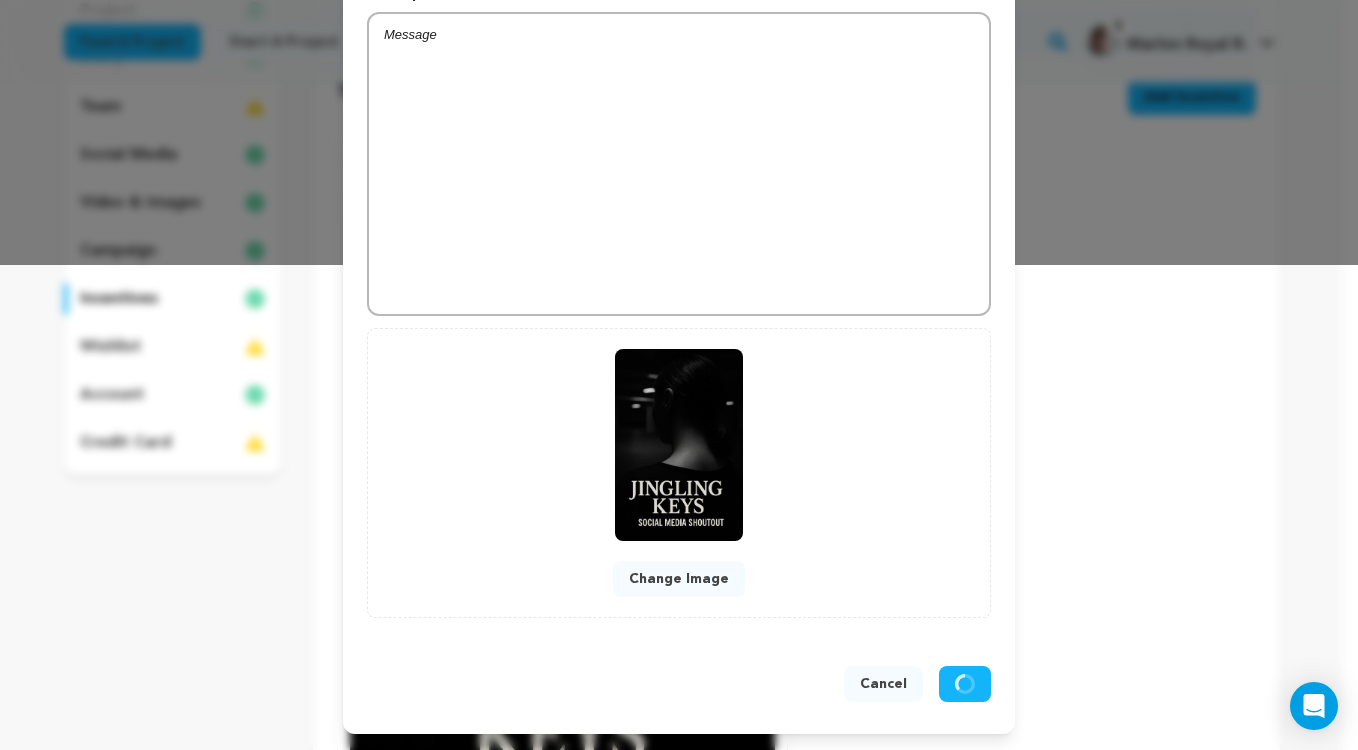 scroll, scrollTop: 485, scrollLeft: 0, axis: vertical 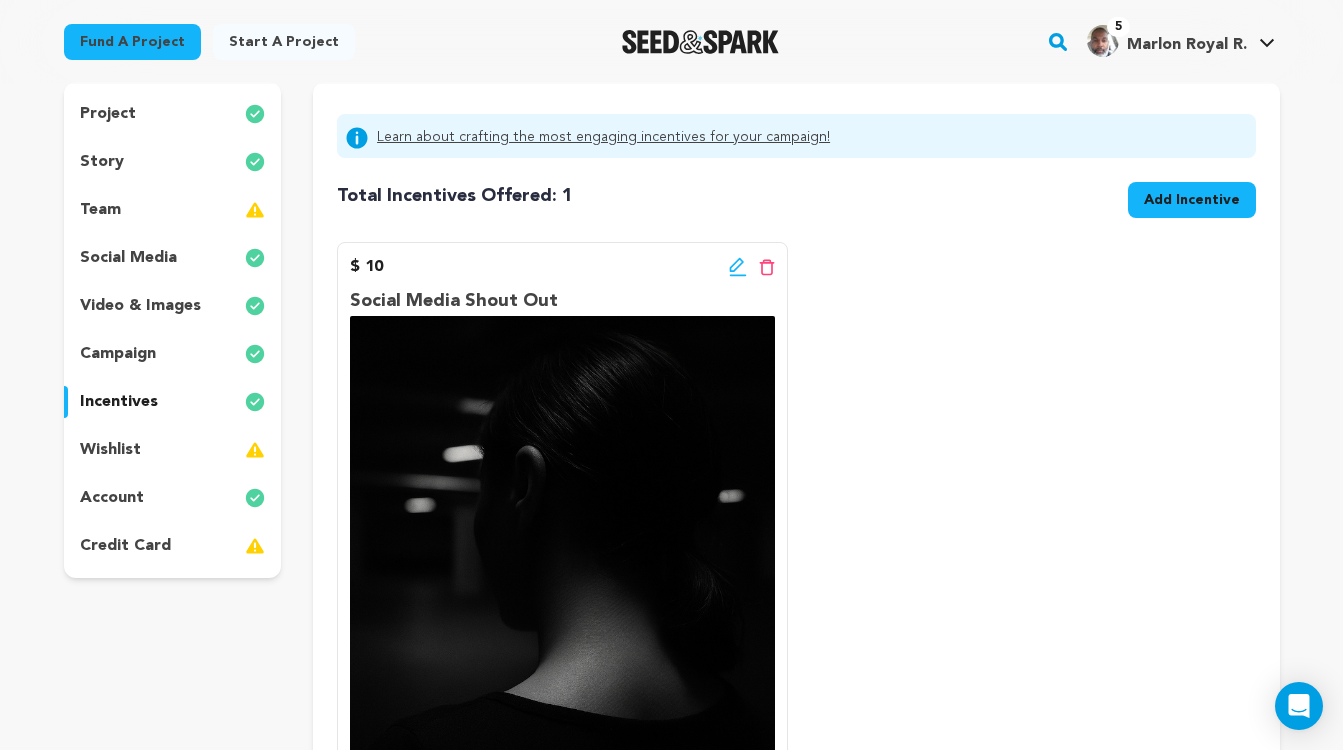 click on "Add Incentive" at bounding box center [1192, 200] 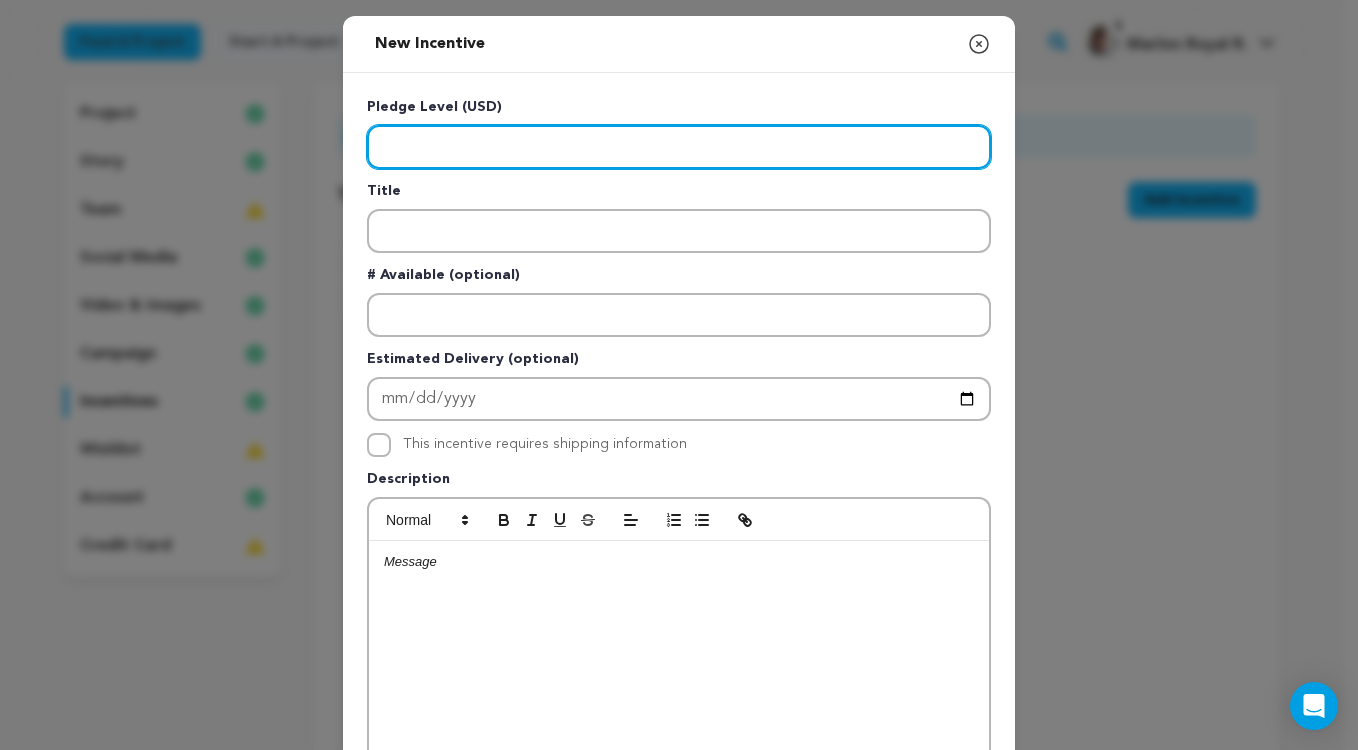 click at bounding box center (679, 147) 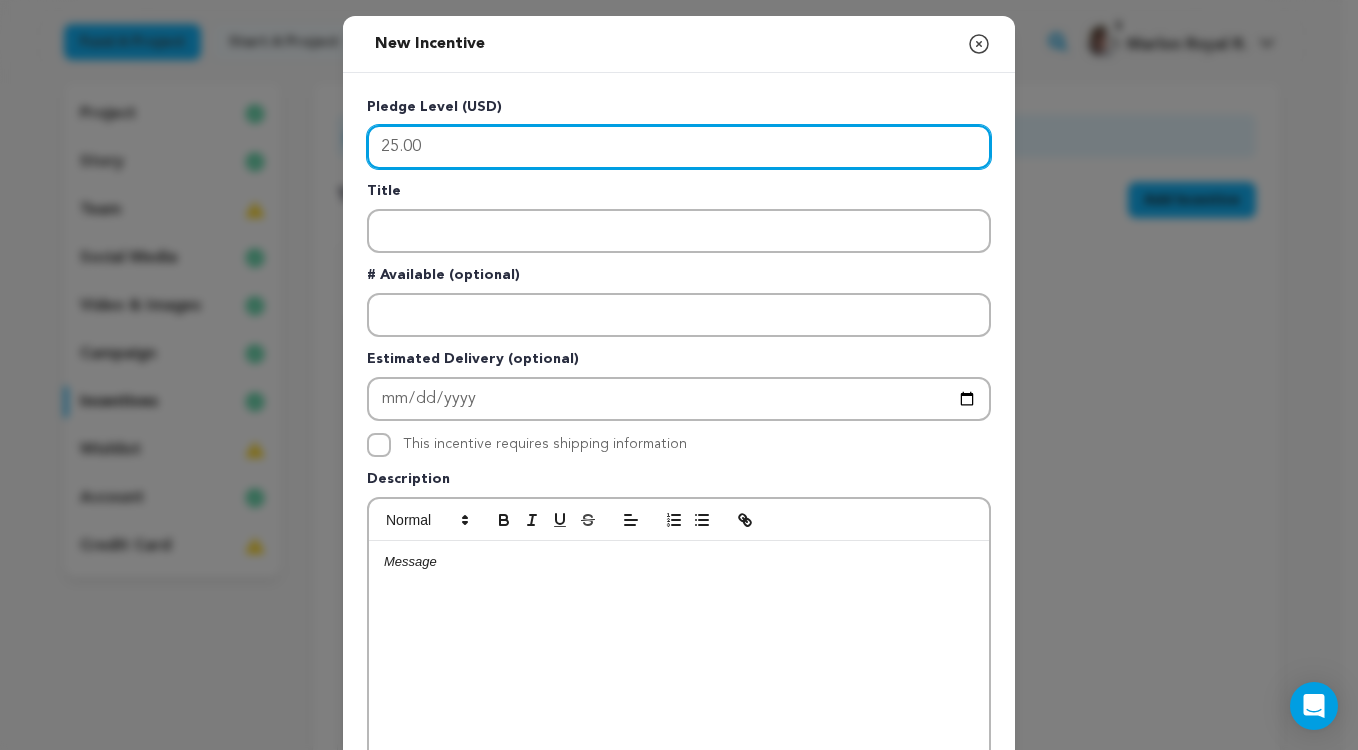 type on "25.00" 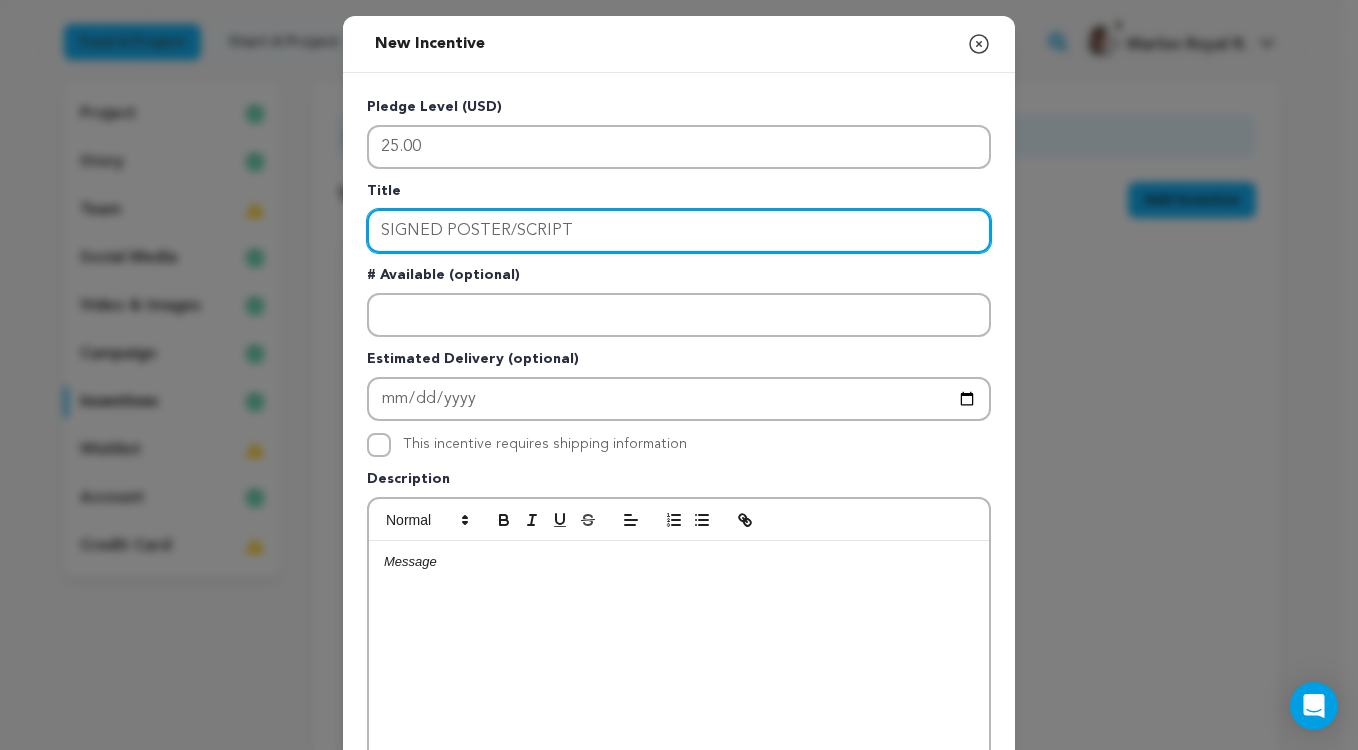type on "SIGNED POSTER/SCRIPT" 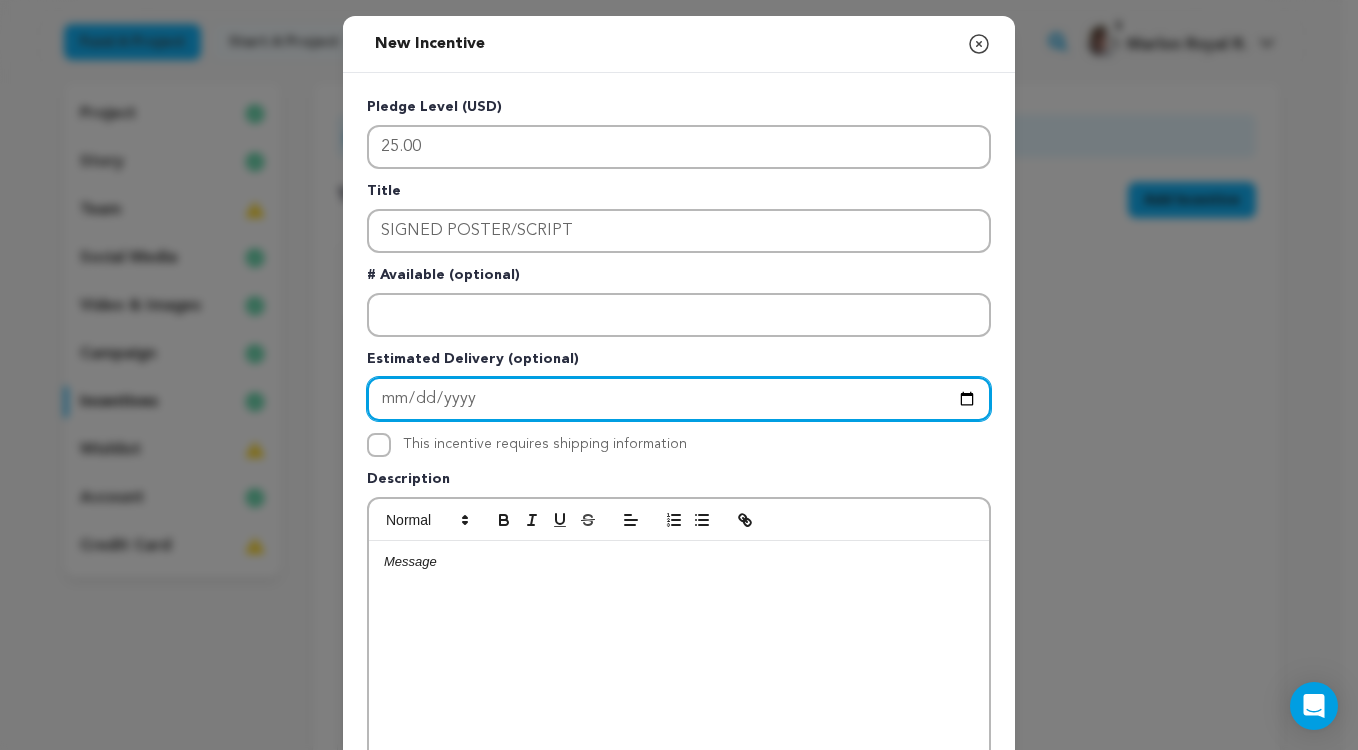 click at bounding box center [679, 399] 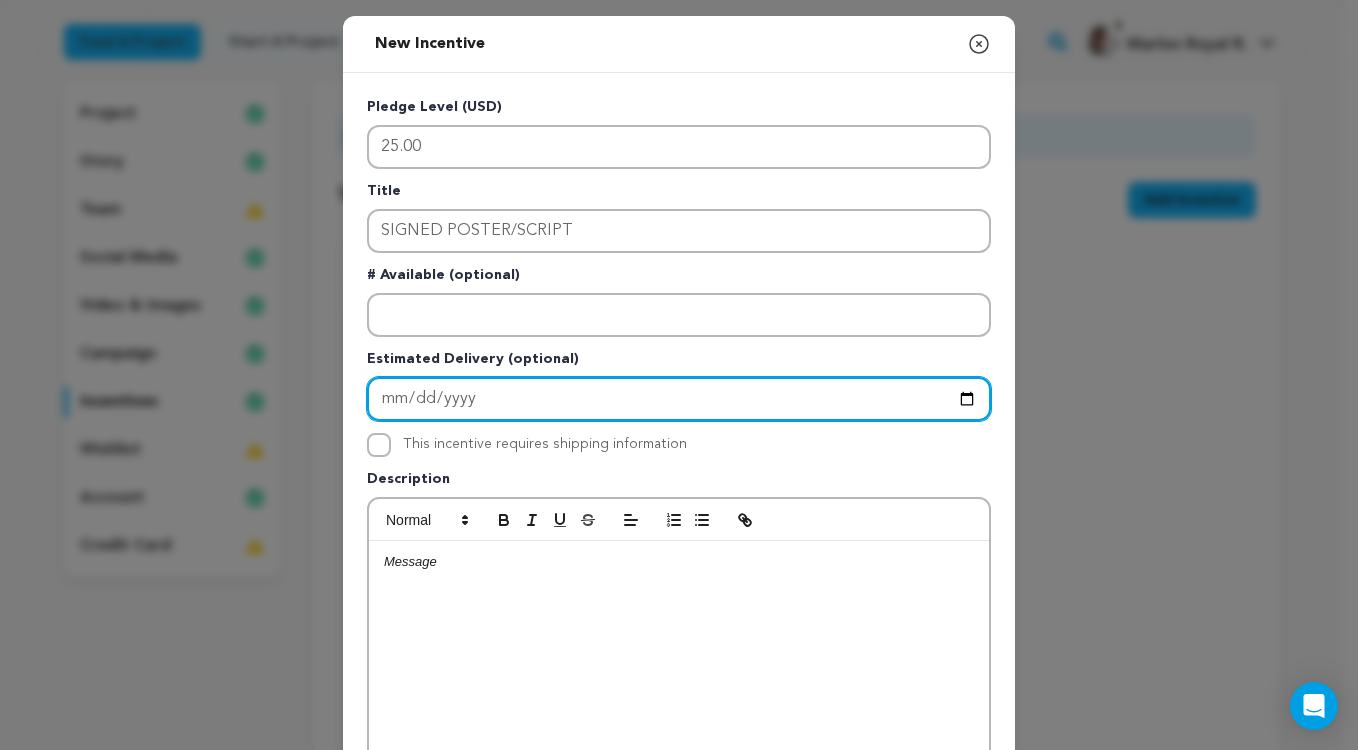 type on "2025-10-01" 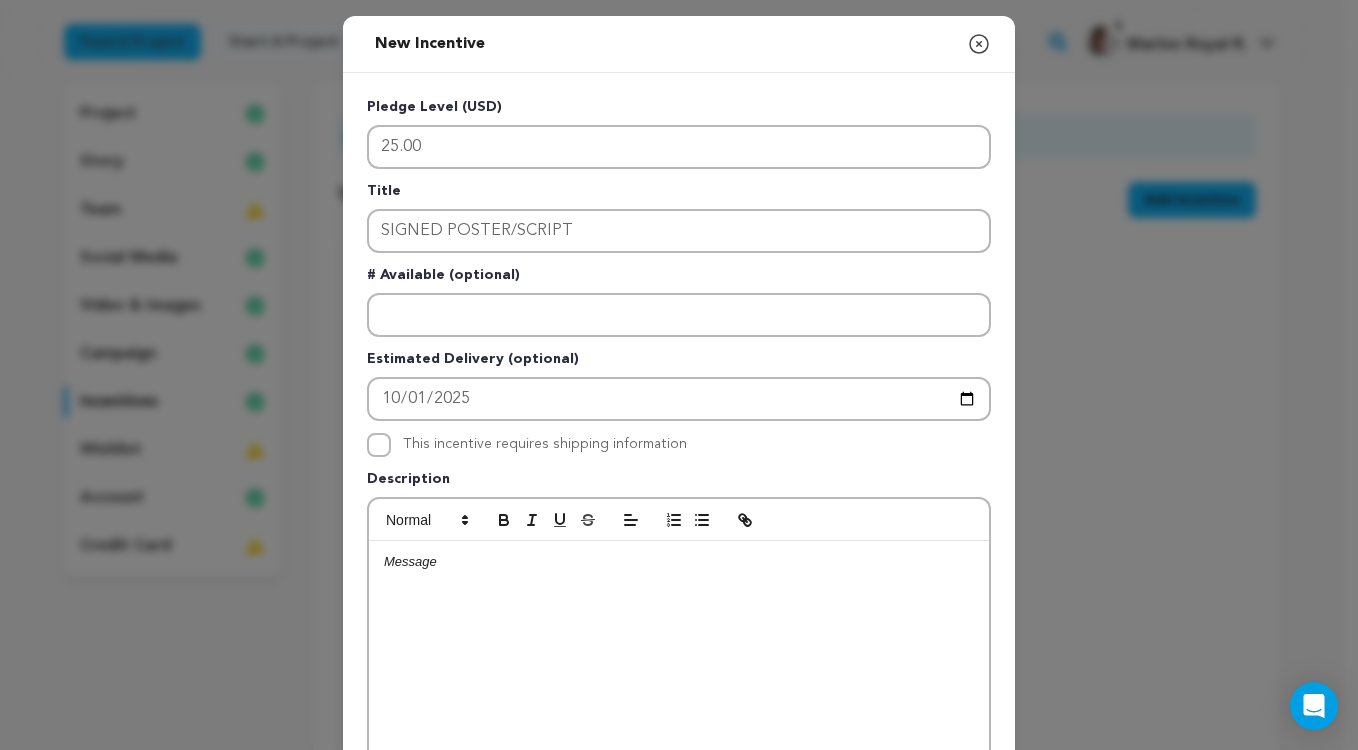 click at bounding box center (679, 691) 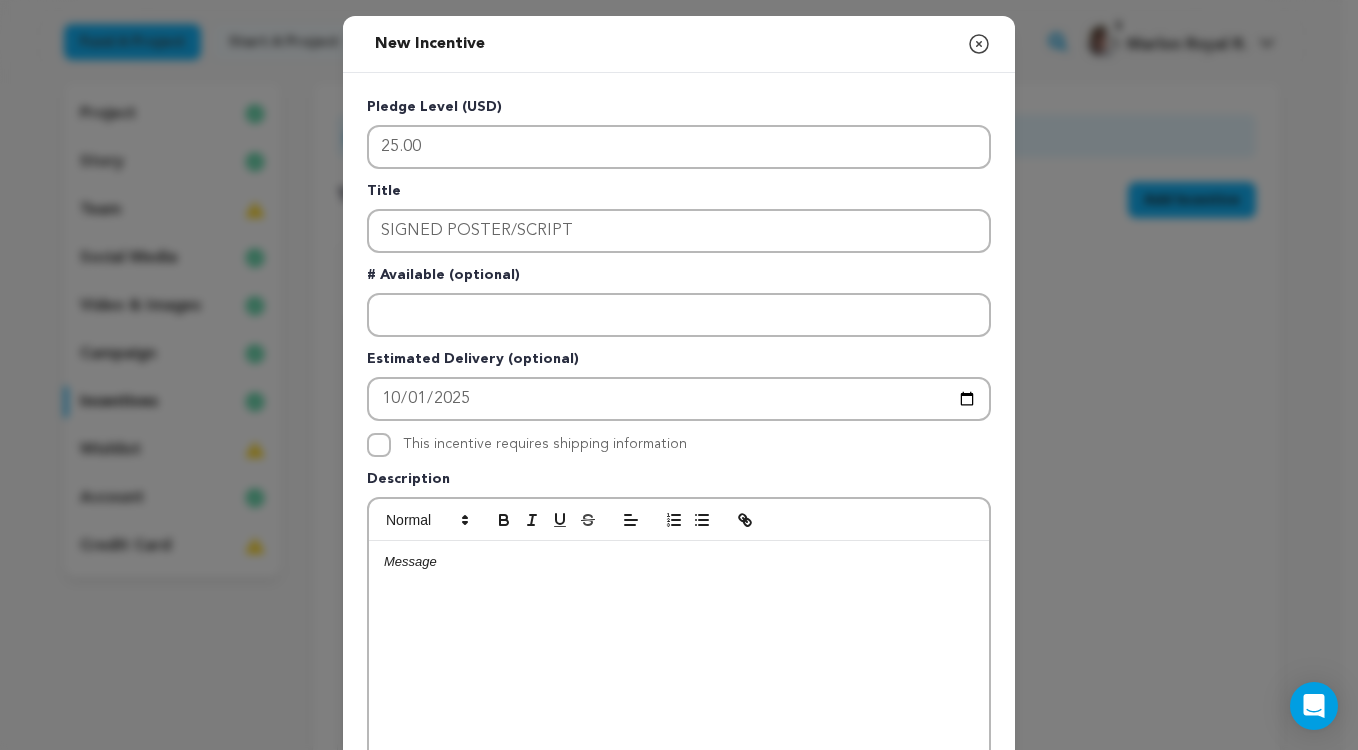 type 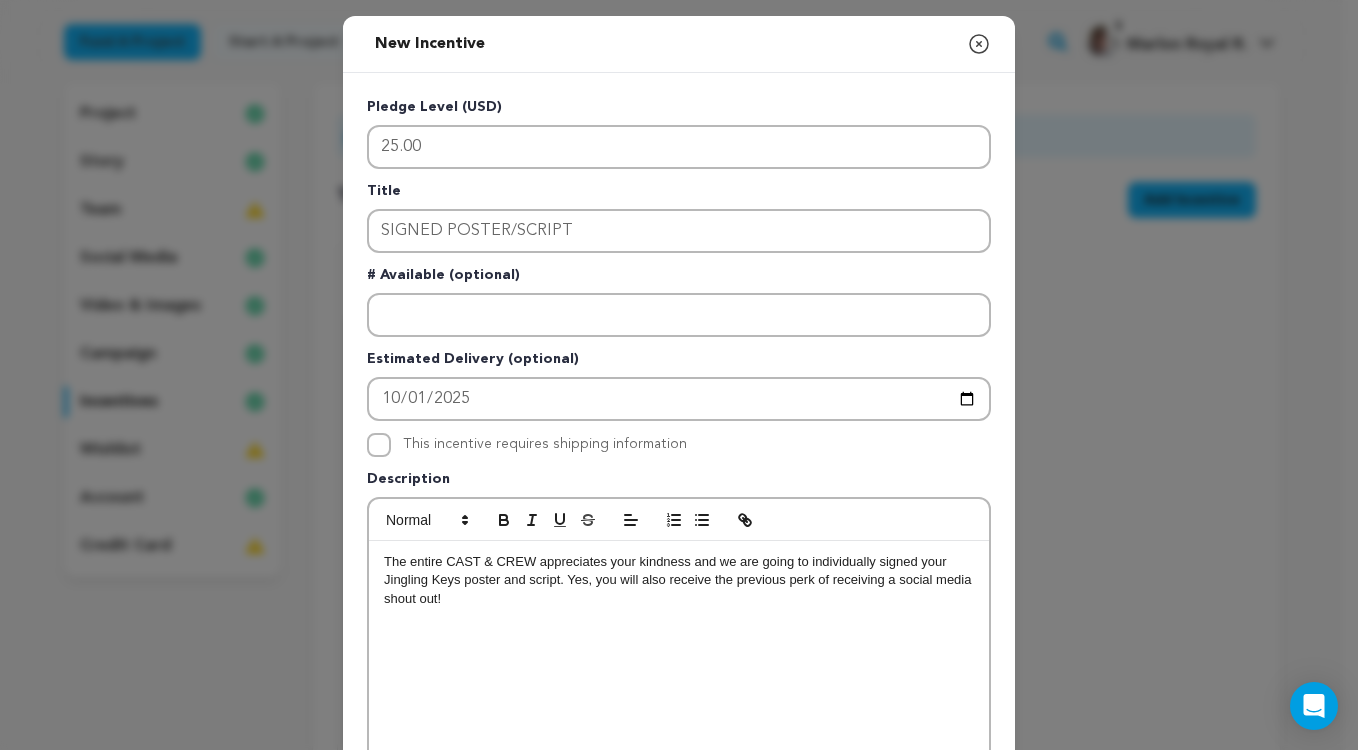 click on "New Incentive
Close modal
Pledge Level (USD)
25.00
Title
SIGNED POSTER/SCRIPT
# Available (optional)
2025-10-01" at bounding box center [679, 536] 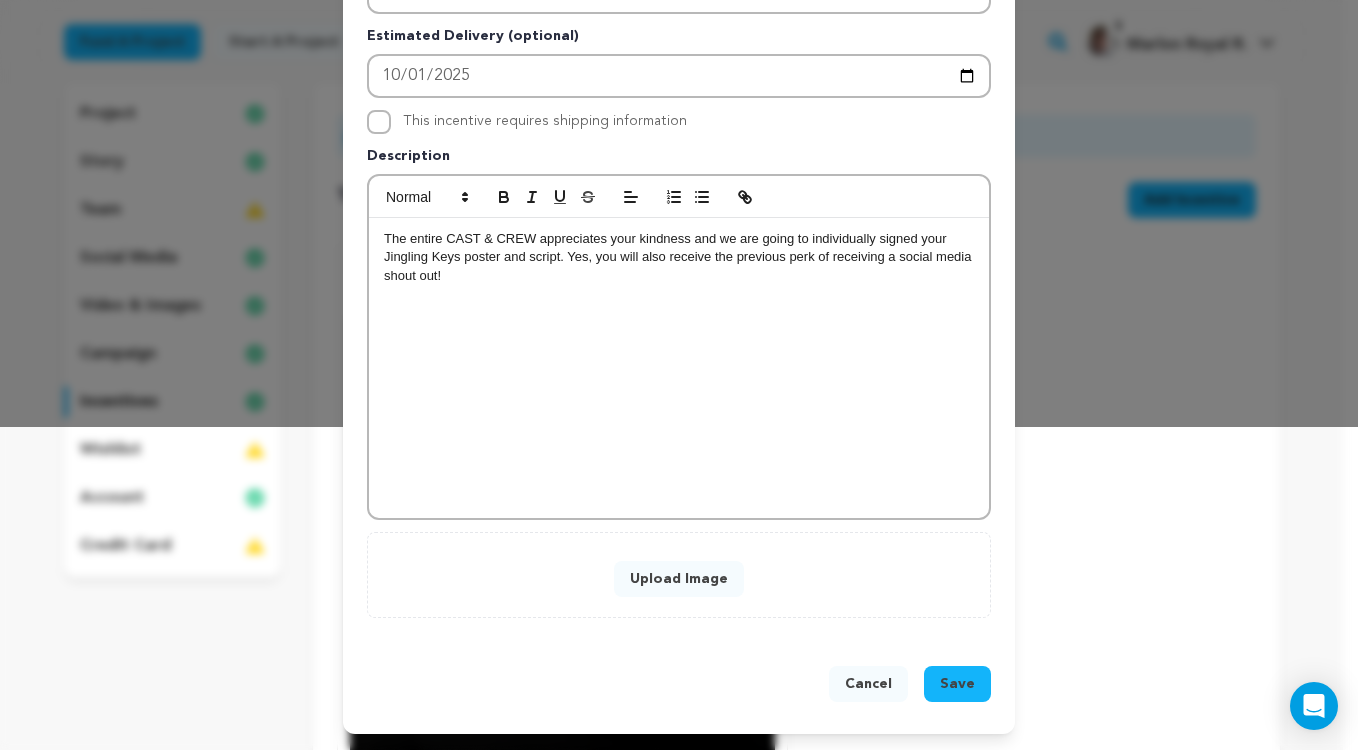 scroll, scrollTop: 324, scrollLeft: 0, axis: vertical 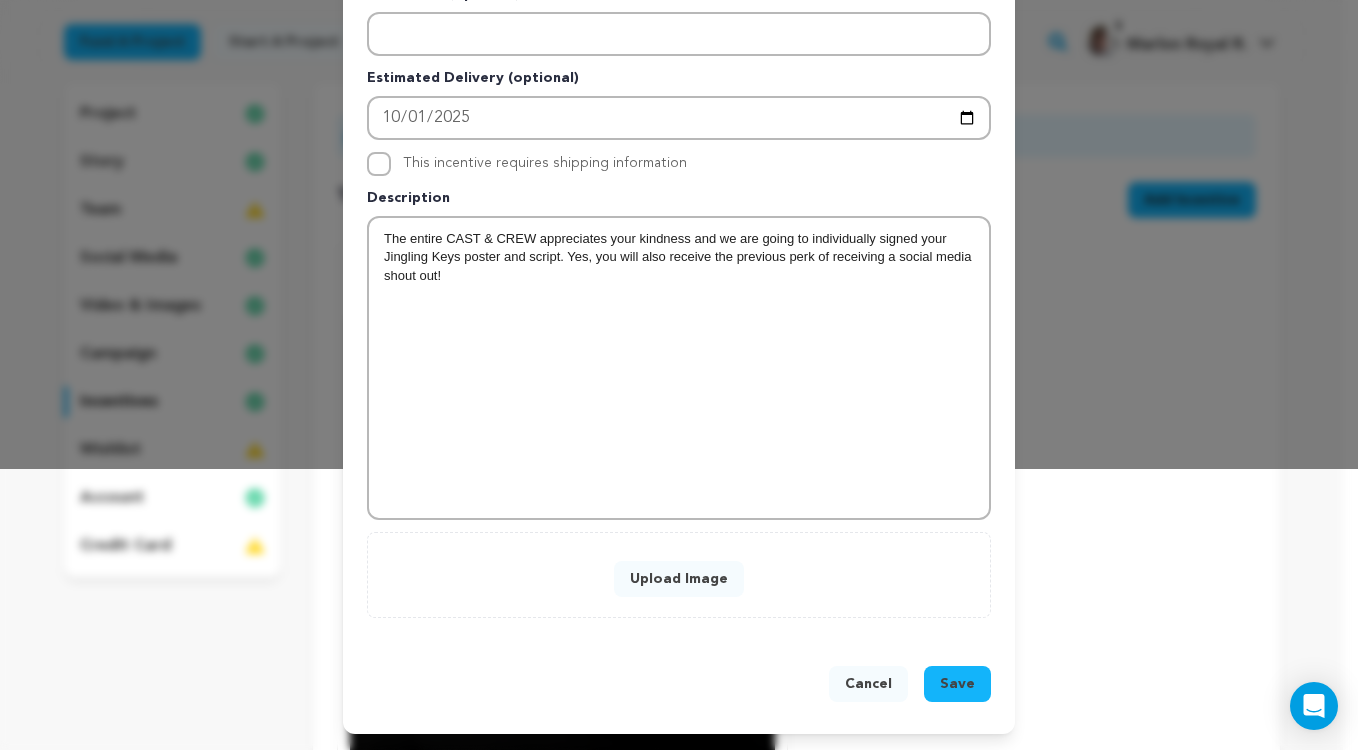 click on "Save" at bounding box center [957, 684] 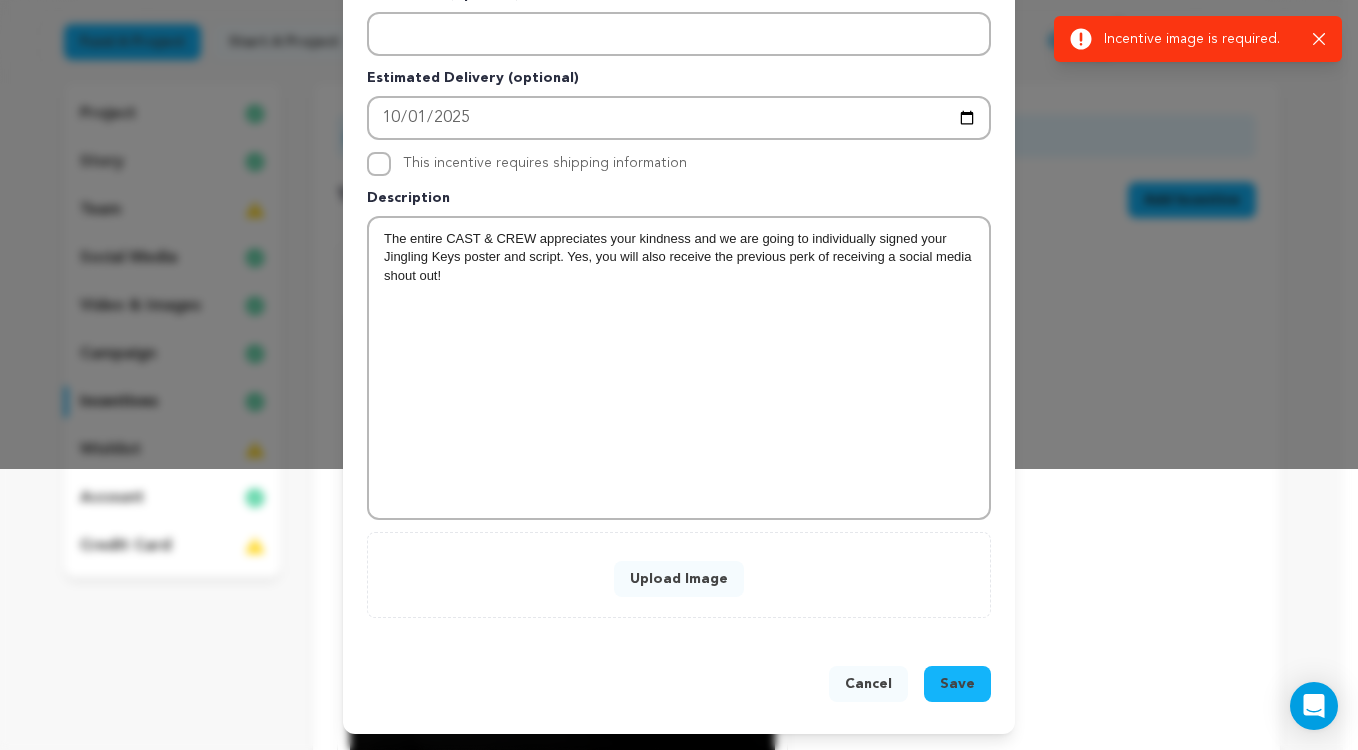 click on "Success:
Info:
Warning:
Error:
Incentive image is required.
Close notification" at bounding box center (1198, 39) 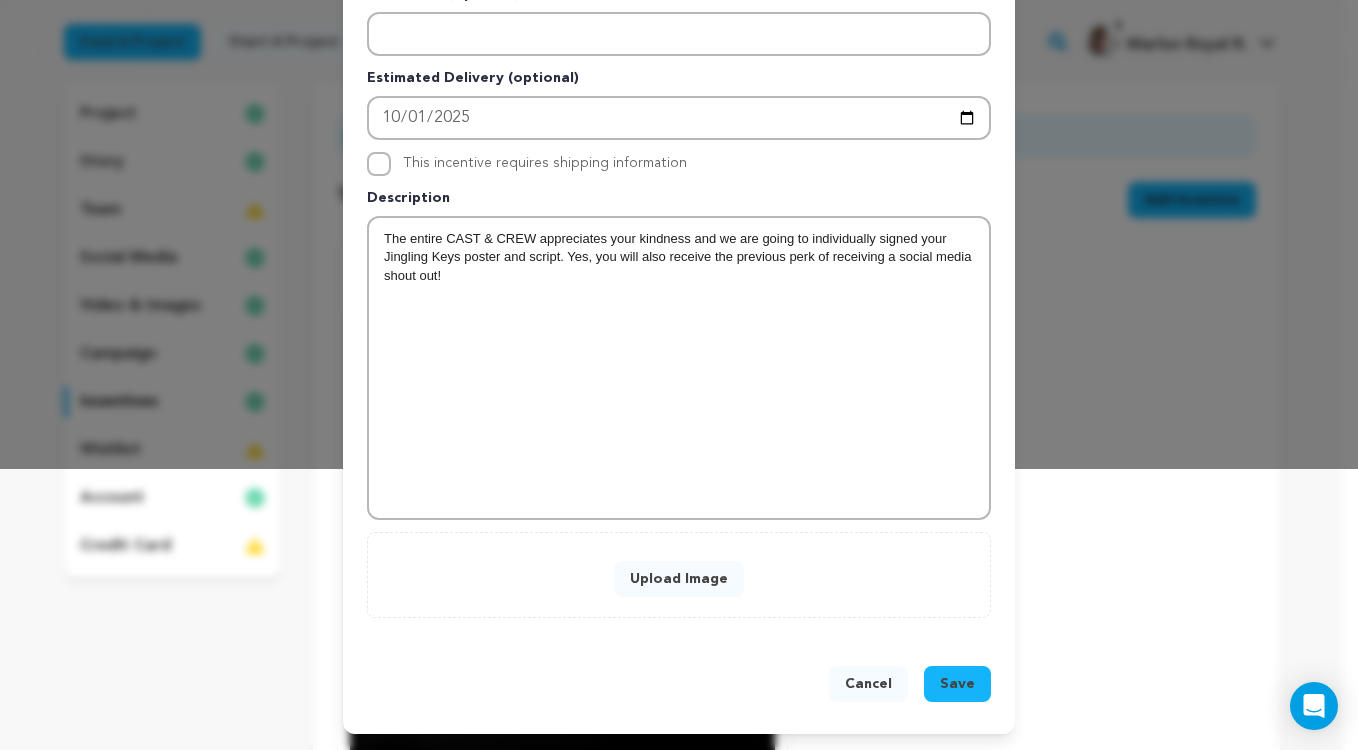 click on "Upload Image" at bounding box center [679, 579] 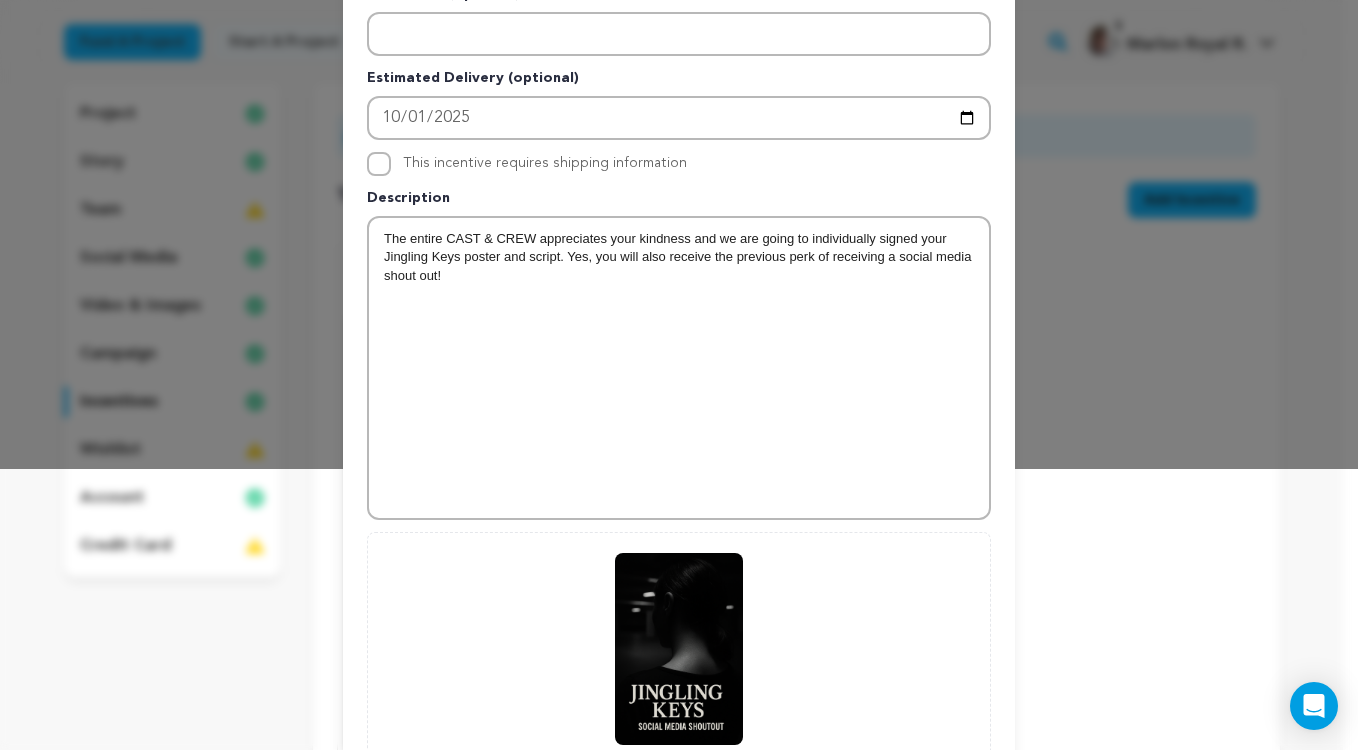 click on "Upload Image" at bounding box center (679, 677) 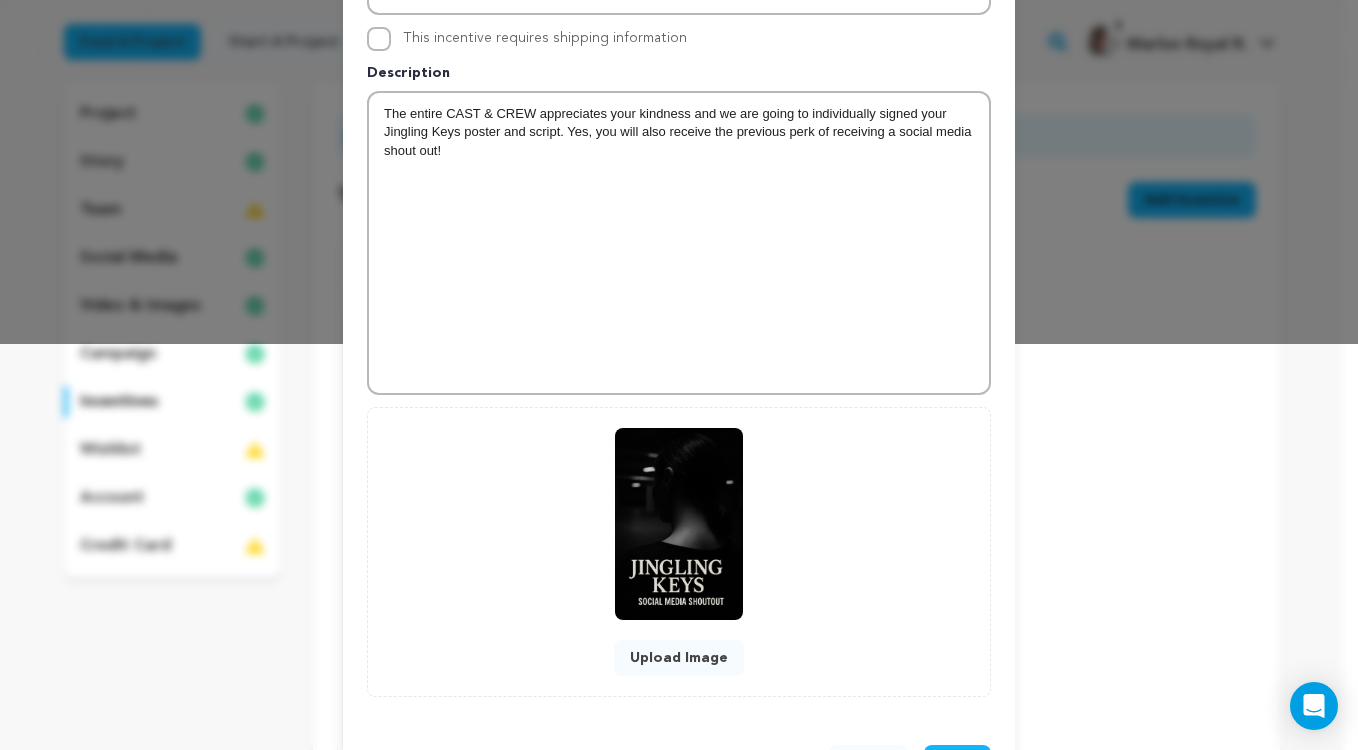 scroll, scrollTop: 485, scrollLeft: 0, axis: vertical 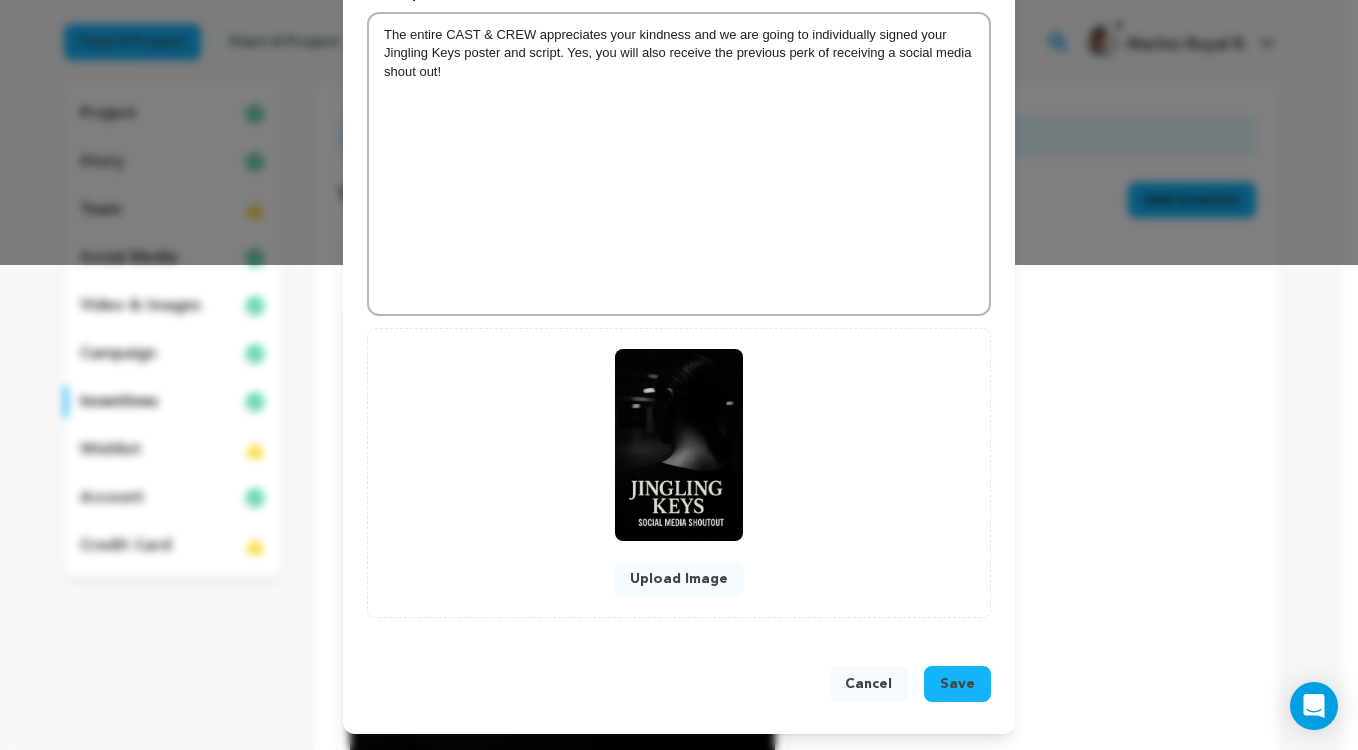 click on "Save" at bounding box center [957, 684] 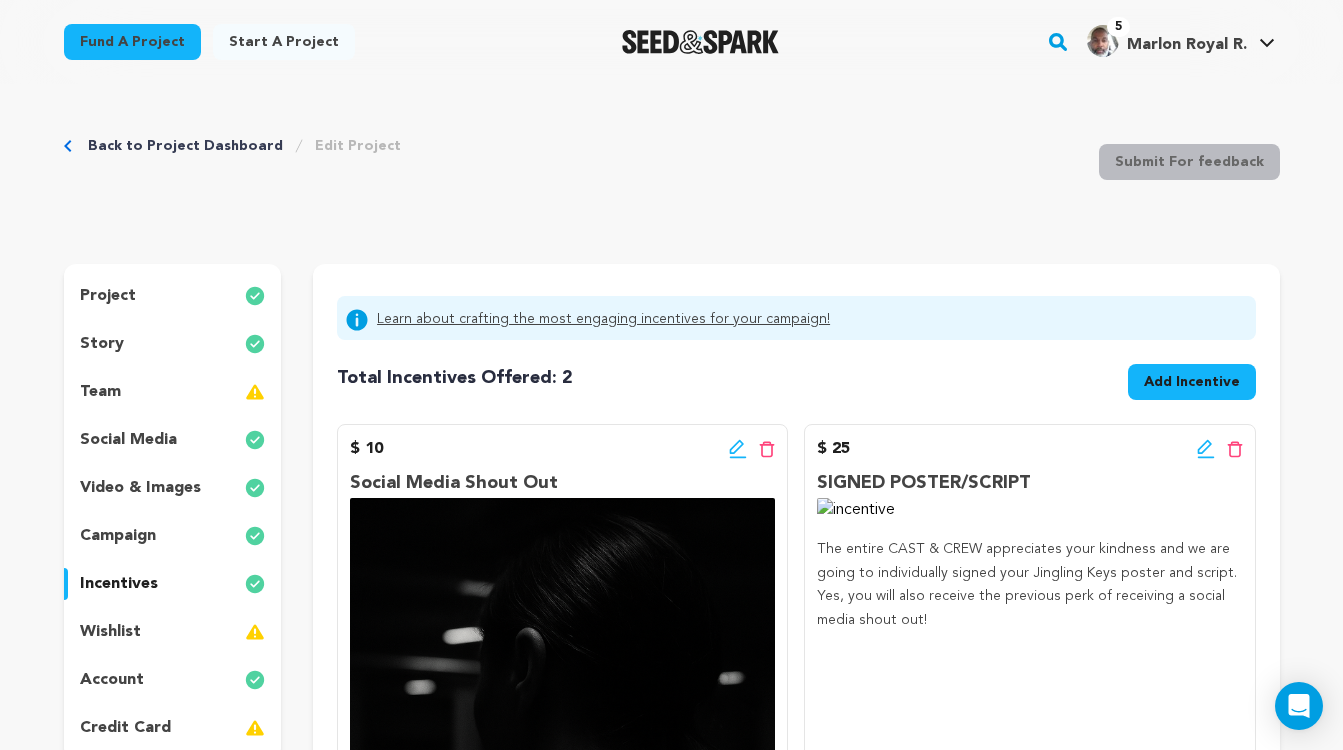 scroll, scrollTop: 0, scrollLeft: 0, axis: both 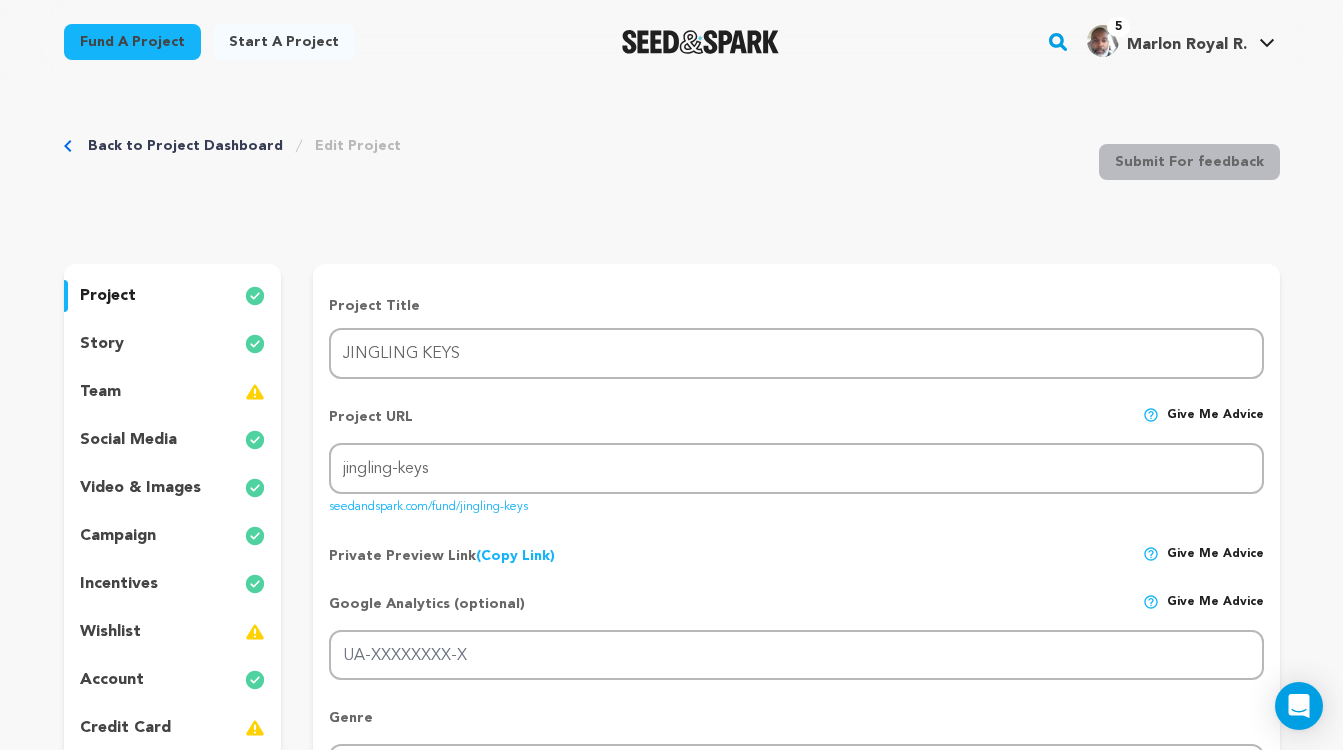 click on "story" at bounding box center [102, 344] 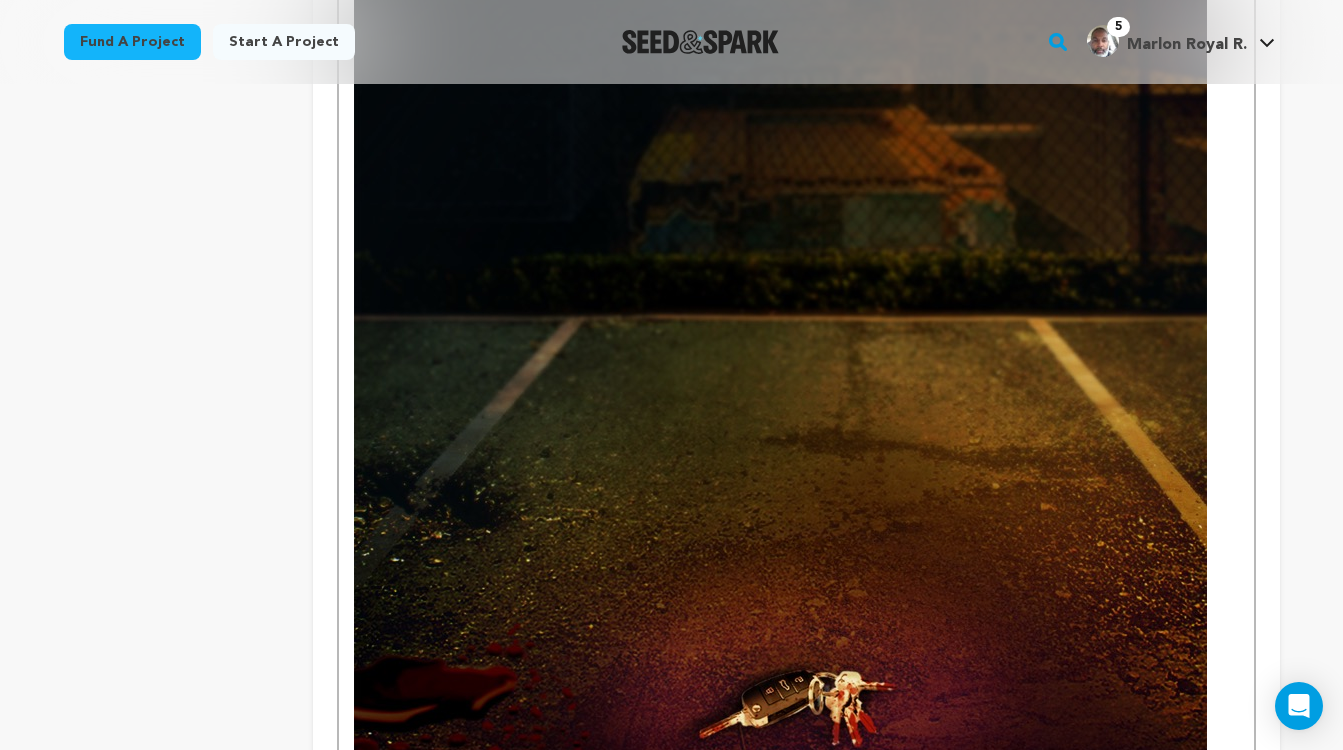 scroll, scrollTop: 992, scrollLeft: 0, axis: vertical 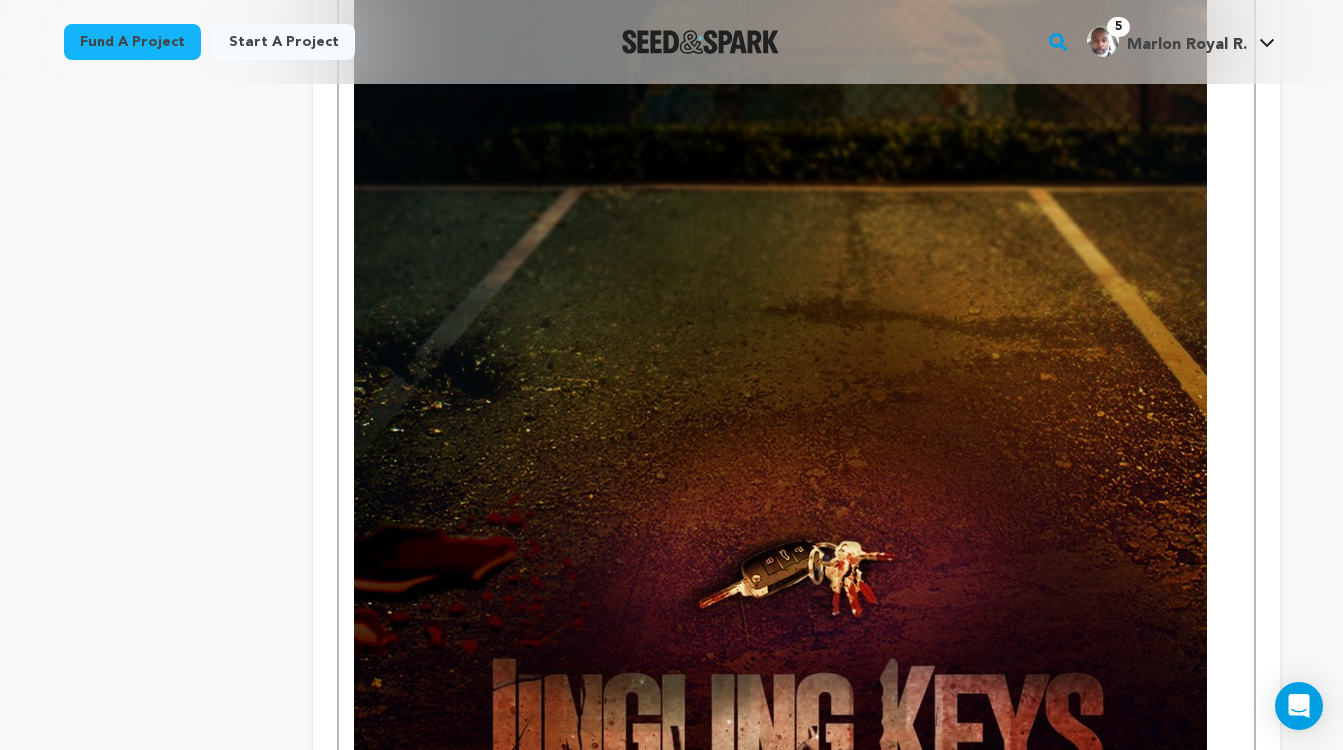 drag, startPoint x: 877, startPoint y: 298, endPoint x: 1129, endPoint y: 789, distance: 551.8922 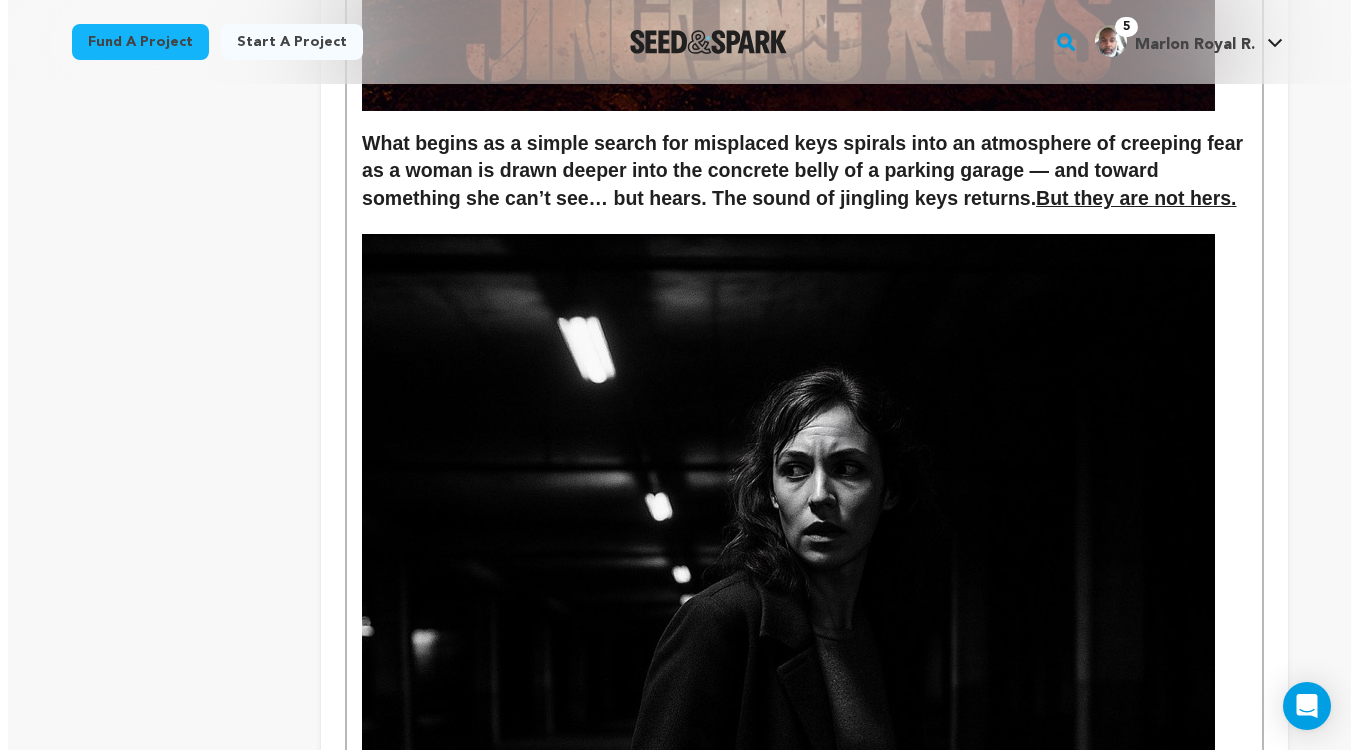 scroll, scrollTop: 0, scrollLeft: 0, axis: both 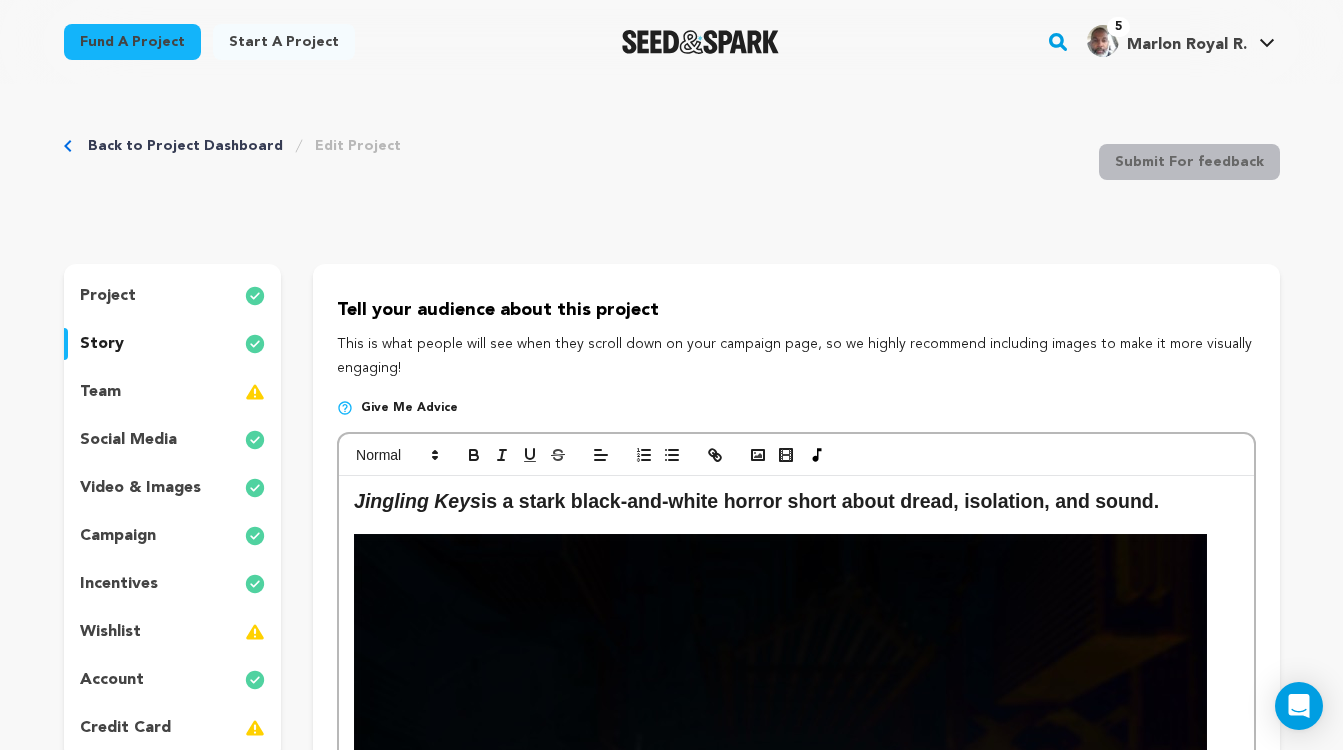 click on "incentives" at bounding box center [119, 584] 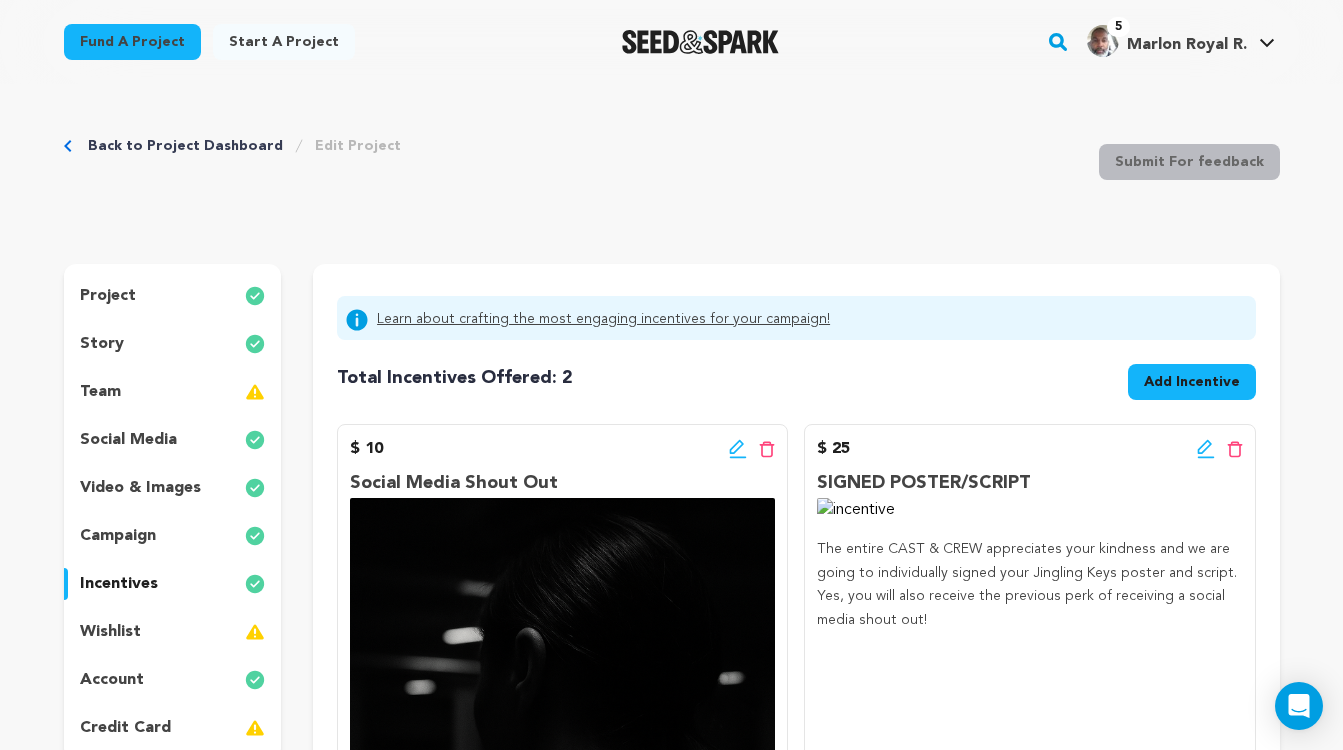 click 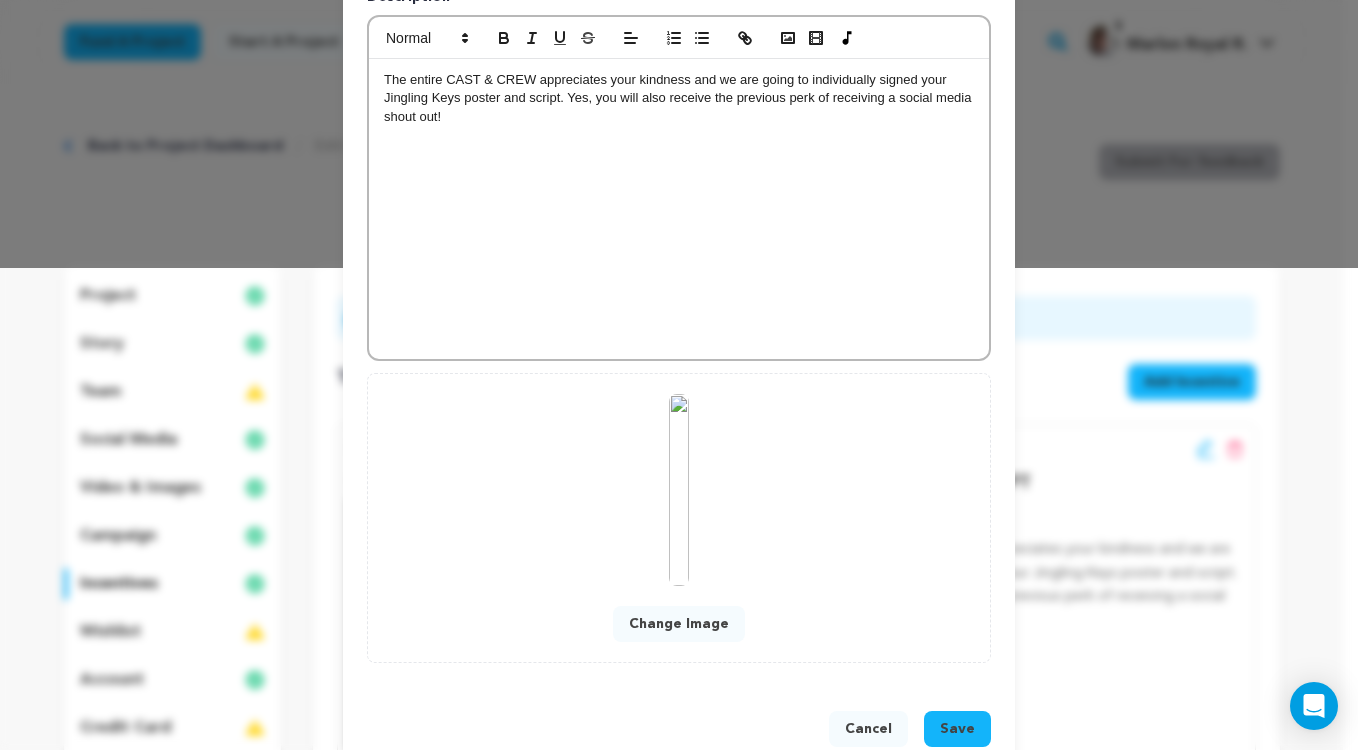 scroll, scrollTop: 514, scrollLeft: 0, axis: vertical 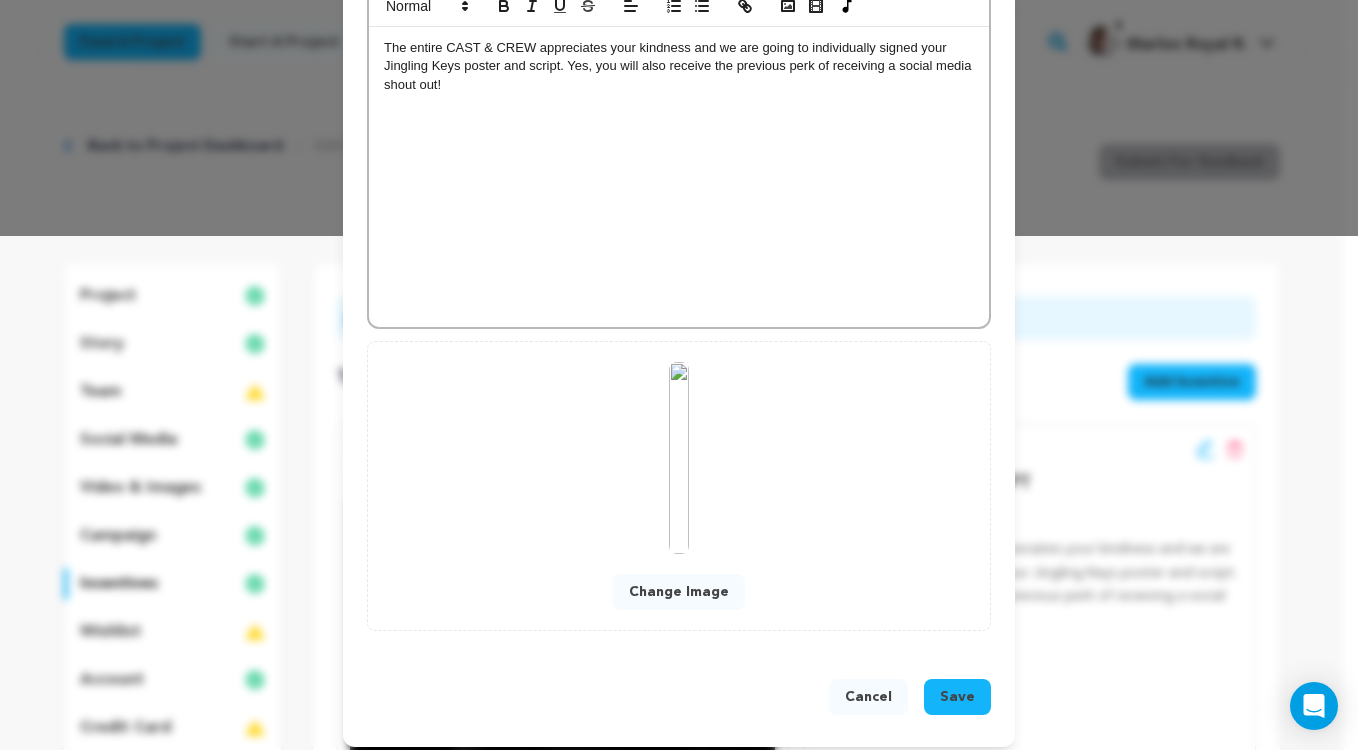 click on "Change Image" at bounding box center (679, 592) 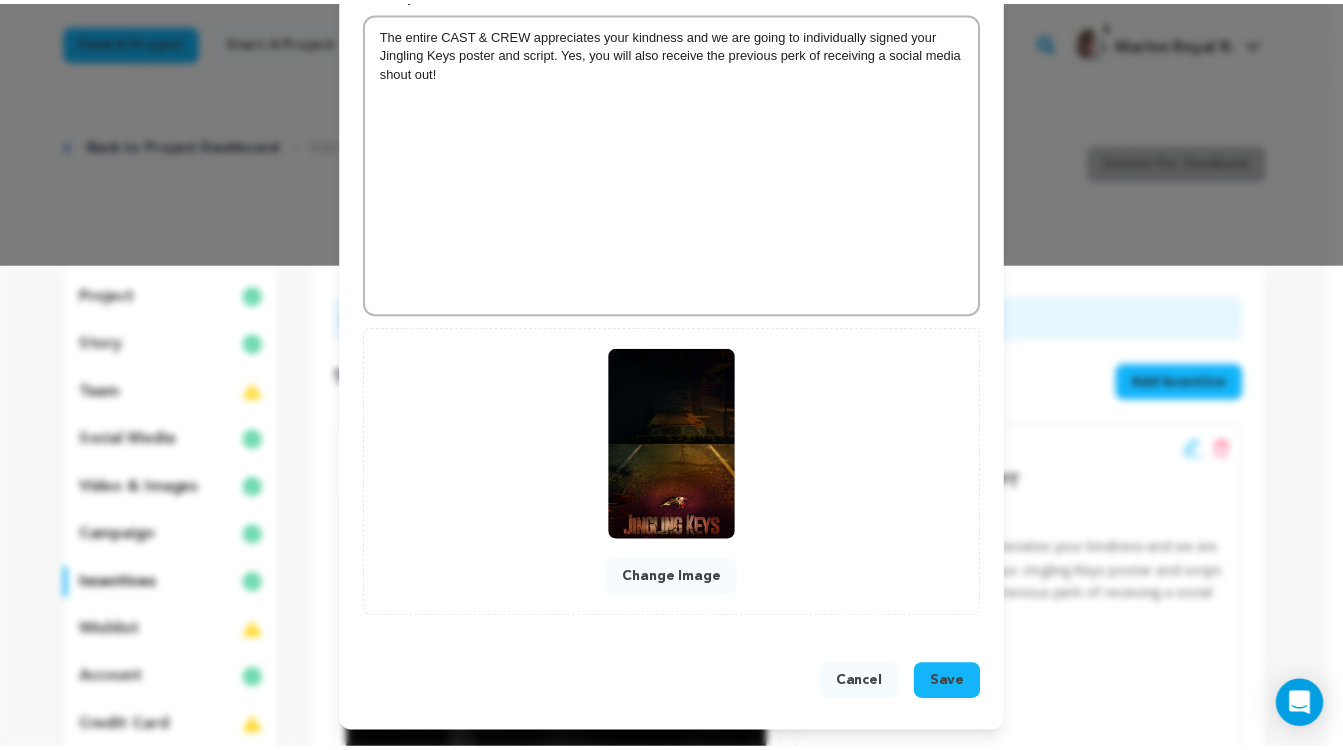 scroll, scrollTop: 485, scrollLeft: 0, axis: vertical 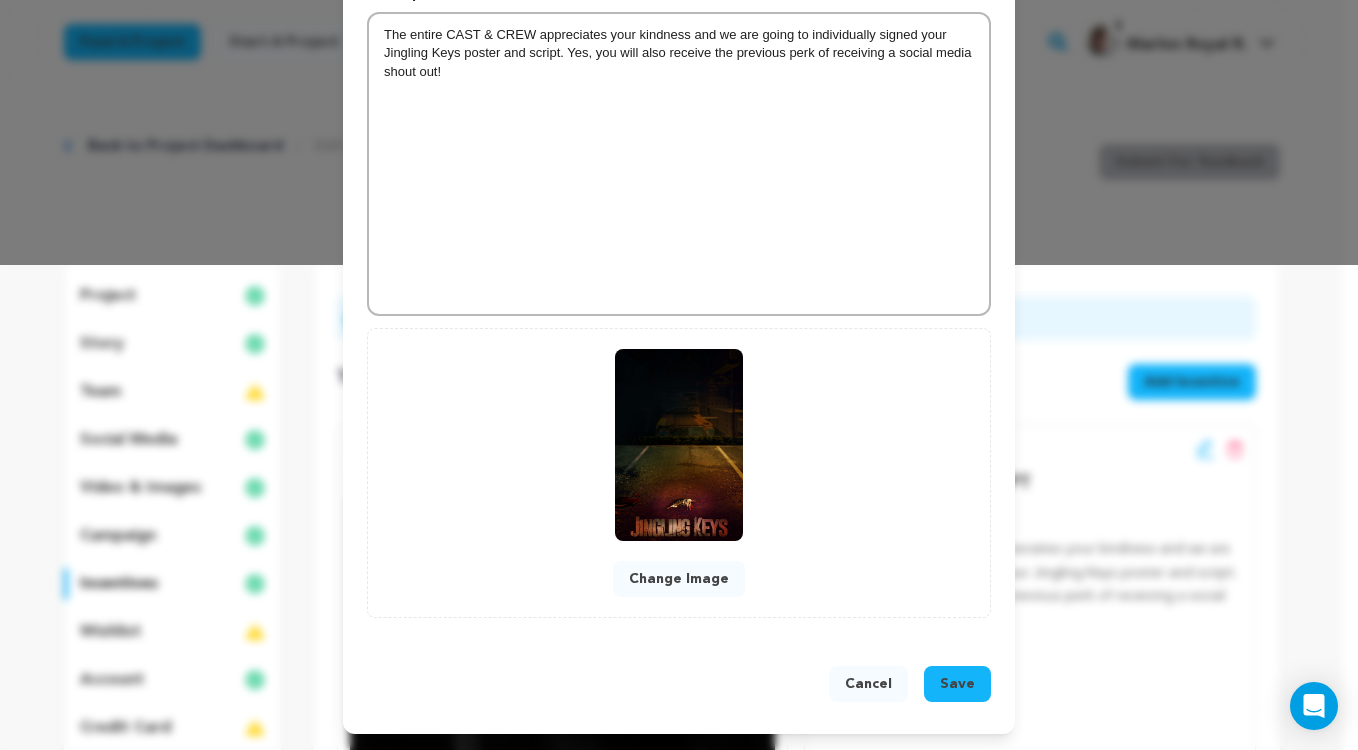 click on "Save" at bounding box center (957, 684) 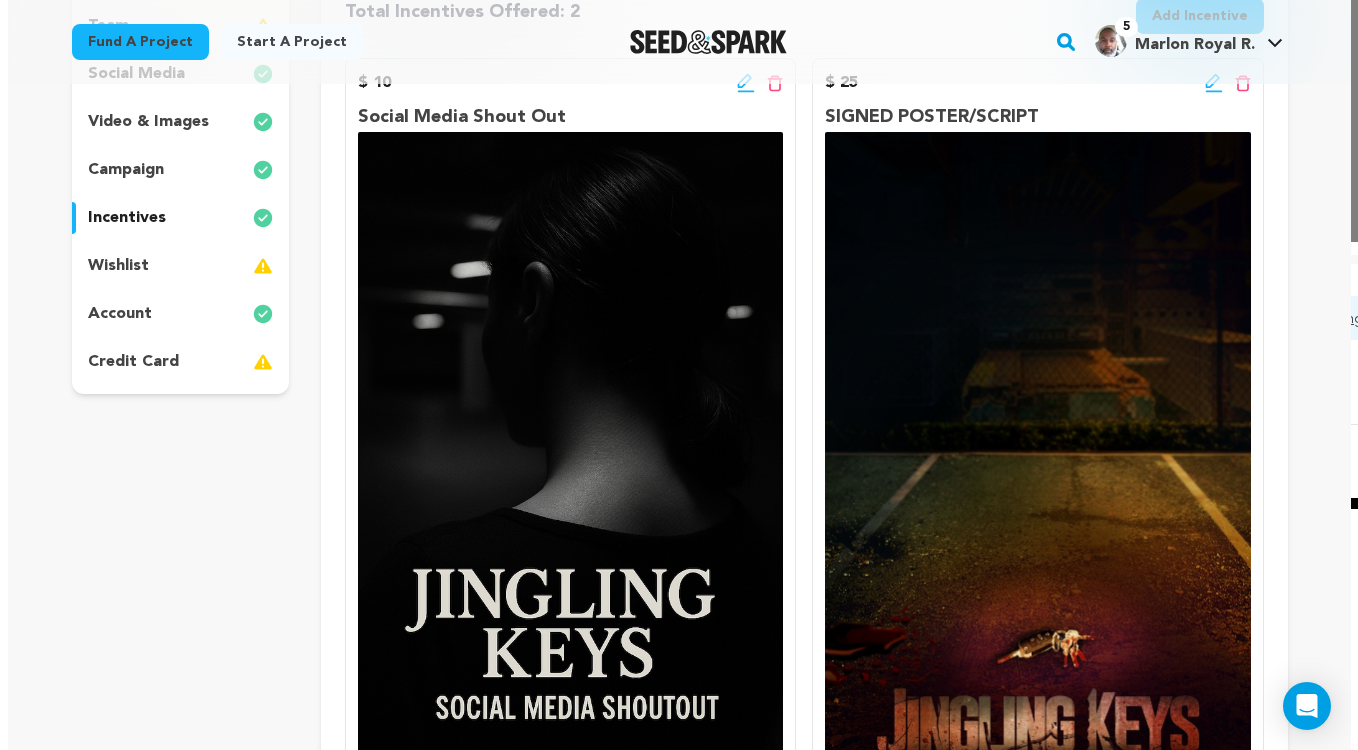 scroll, scrollTop: 0, scrollLeft: 0, axis: both 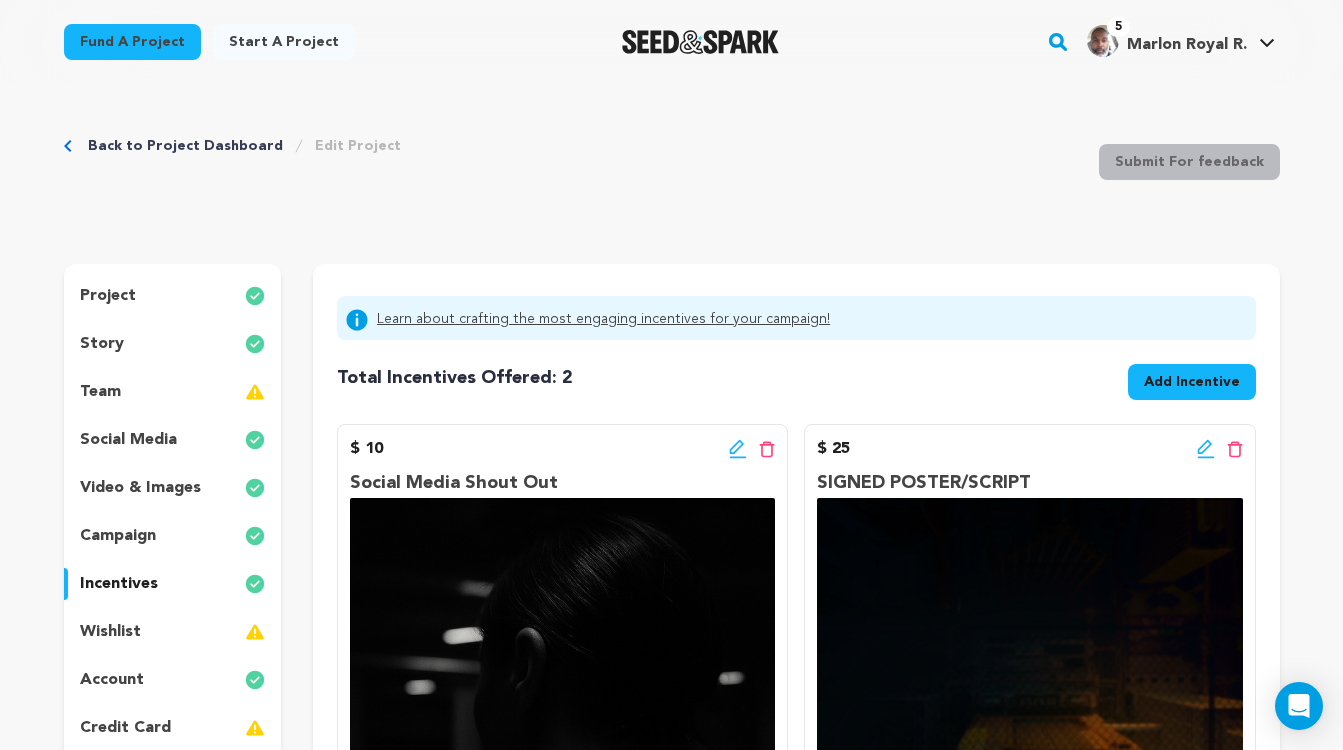 click on "Add Incentive" at bounding box center [1192, 382] 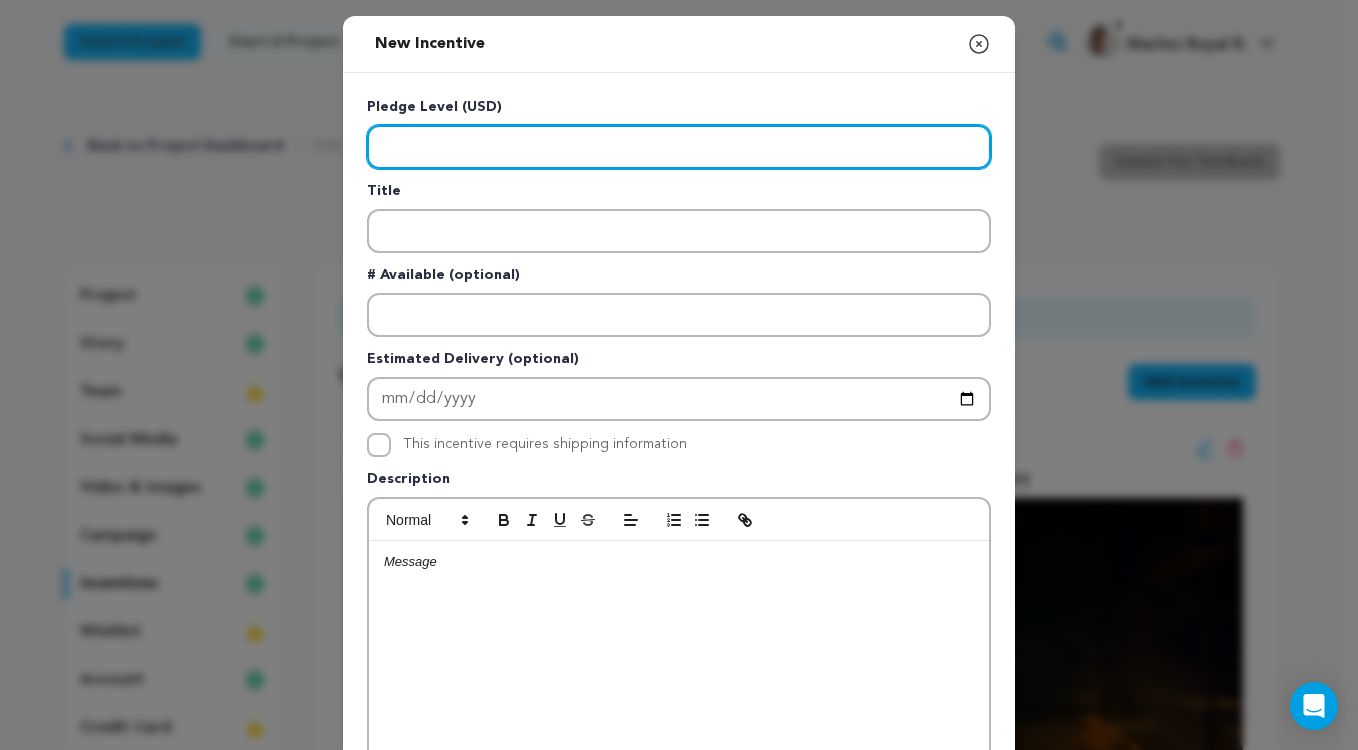 click at bounding box center [679, 147] 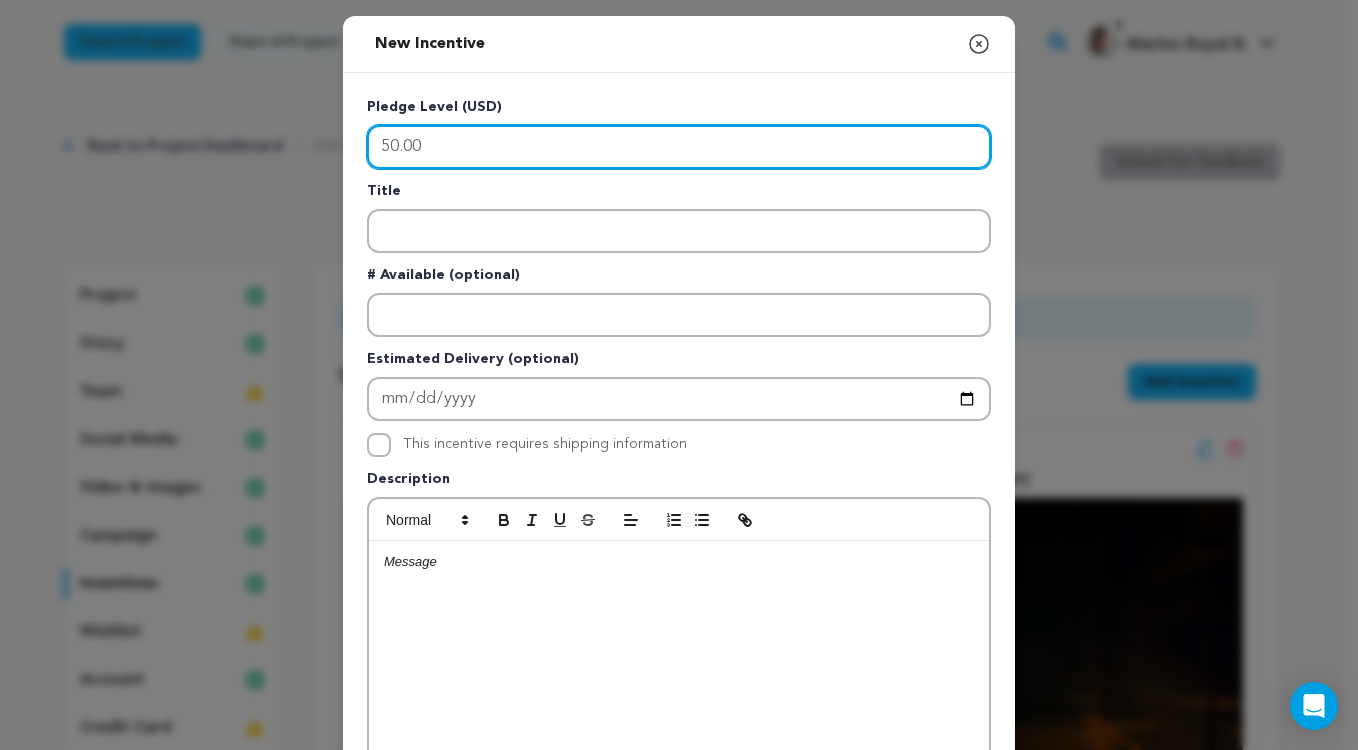 type on "50.00" 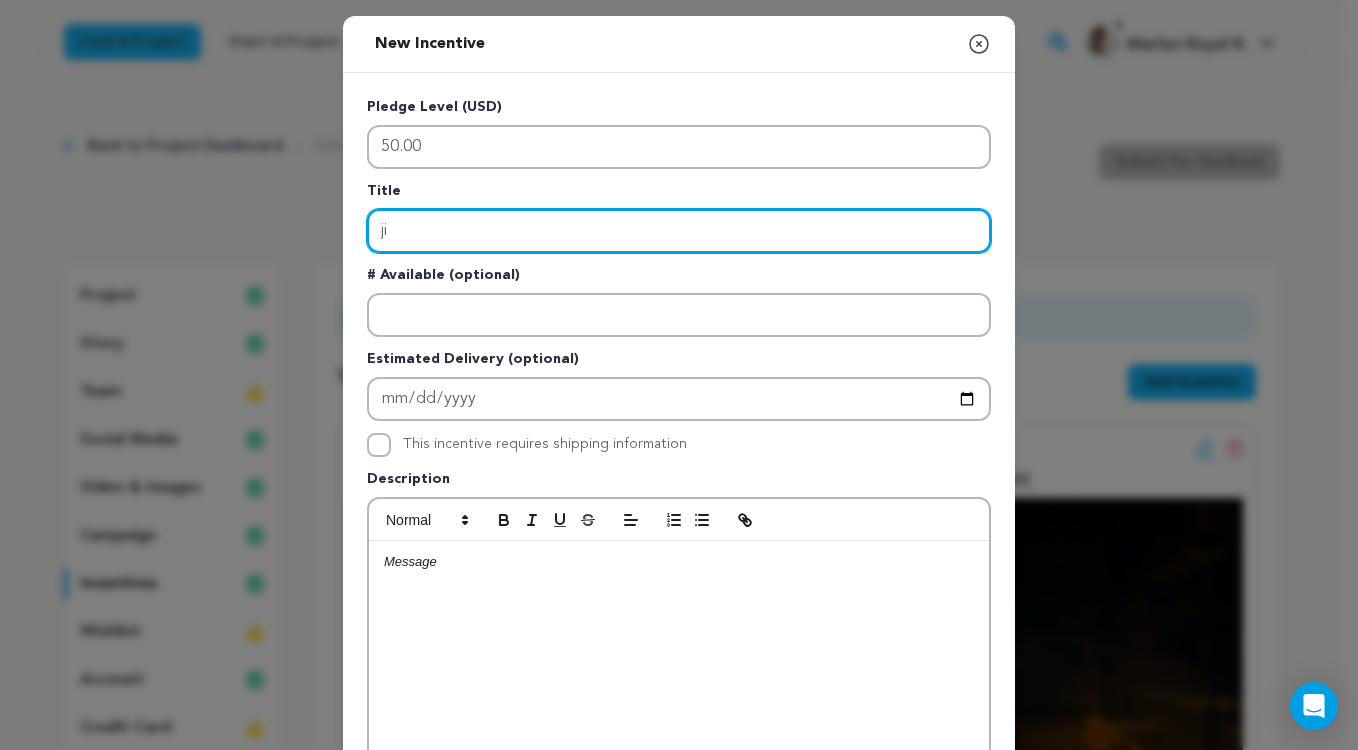 type on "j" 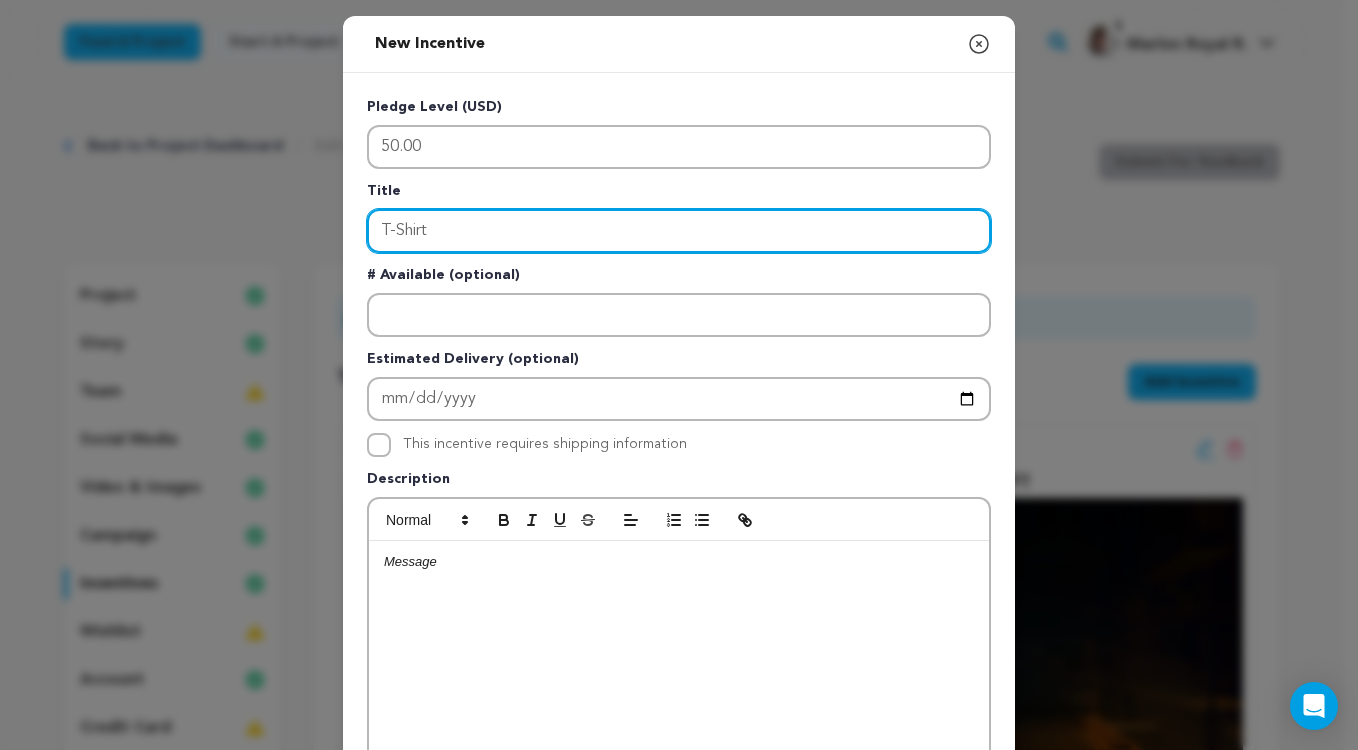 type on "T-Shirt" 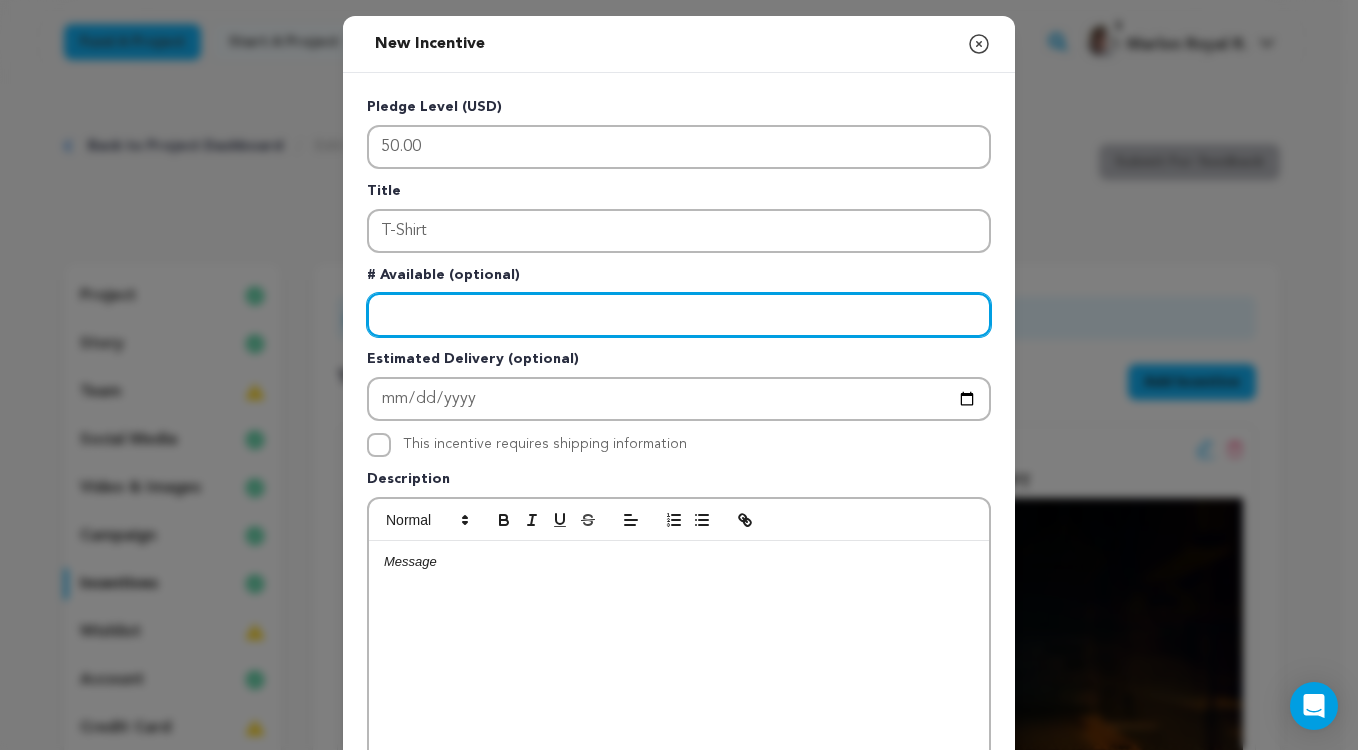 click at bounding box center [679, 315] 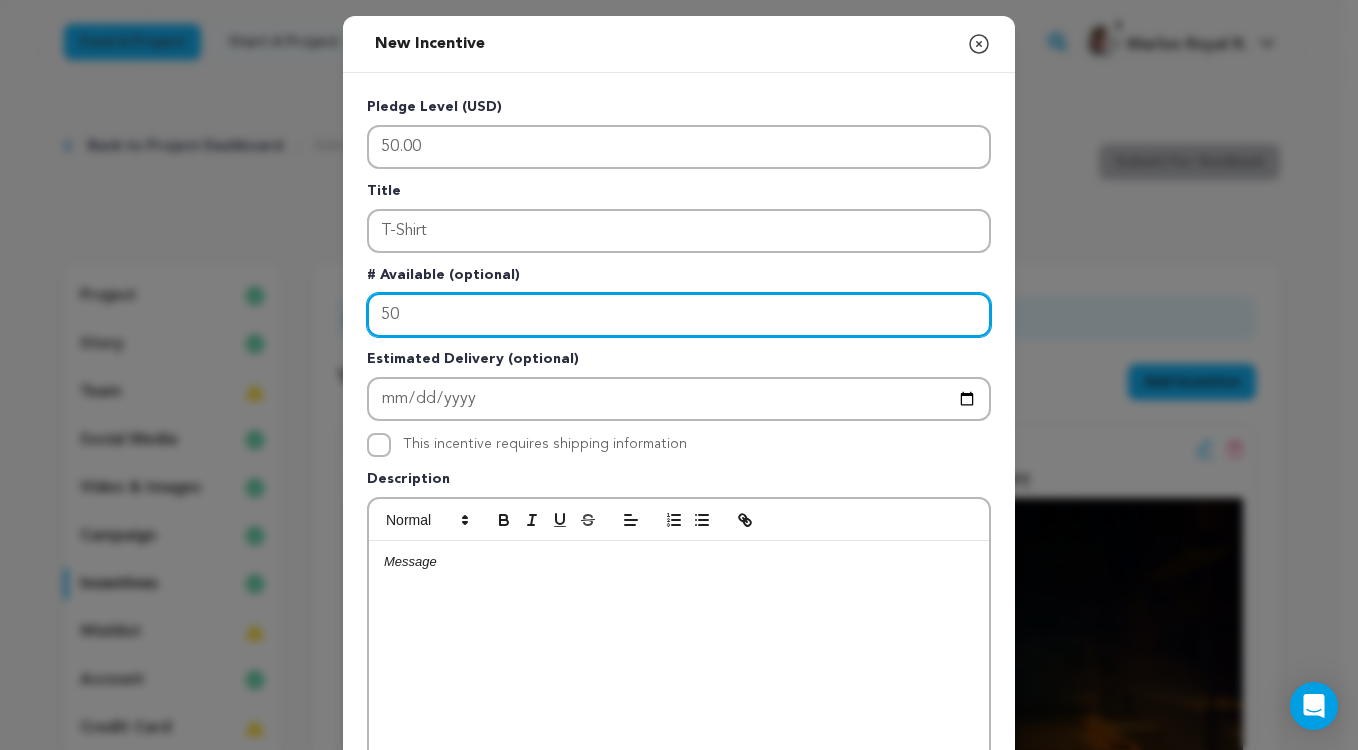 type on "50" 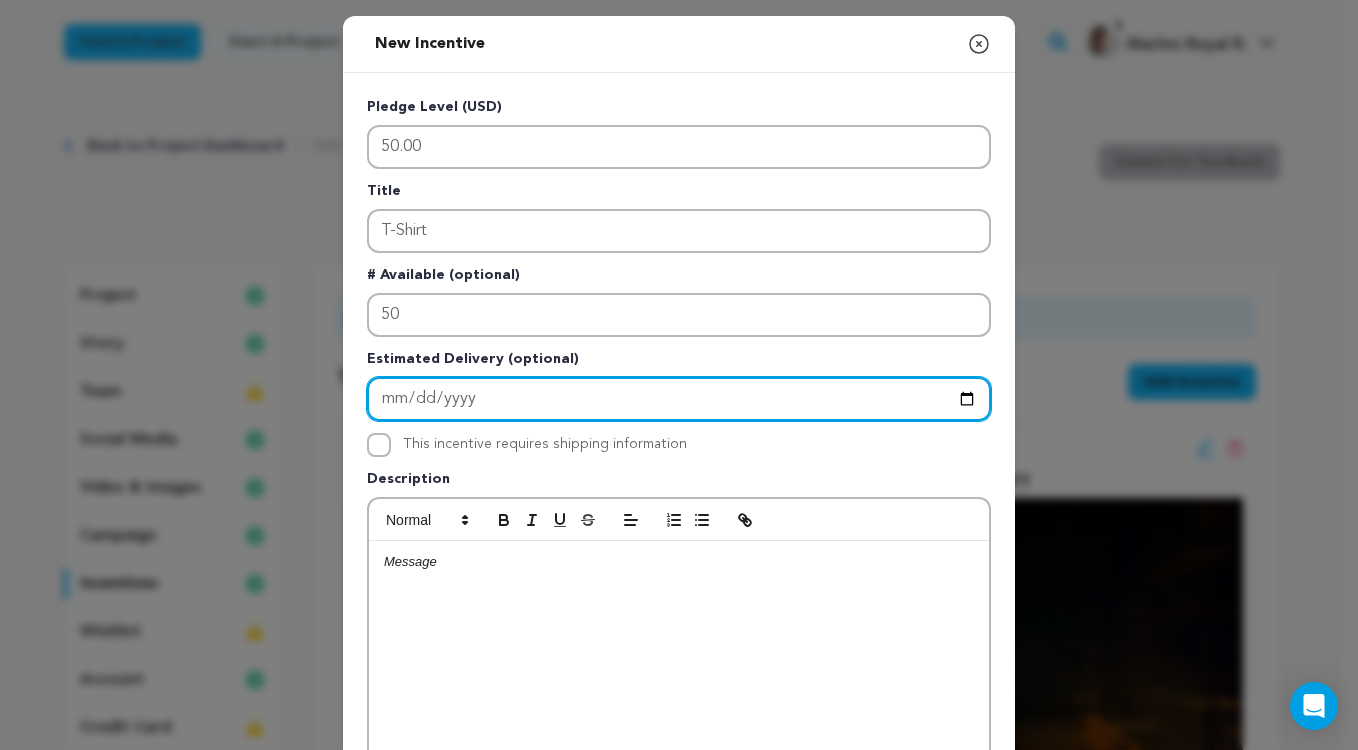 click at bounding box center (679, 399) 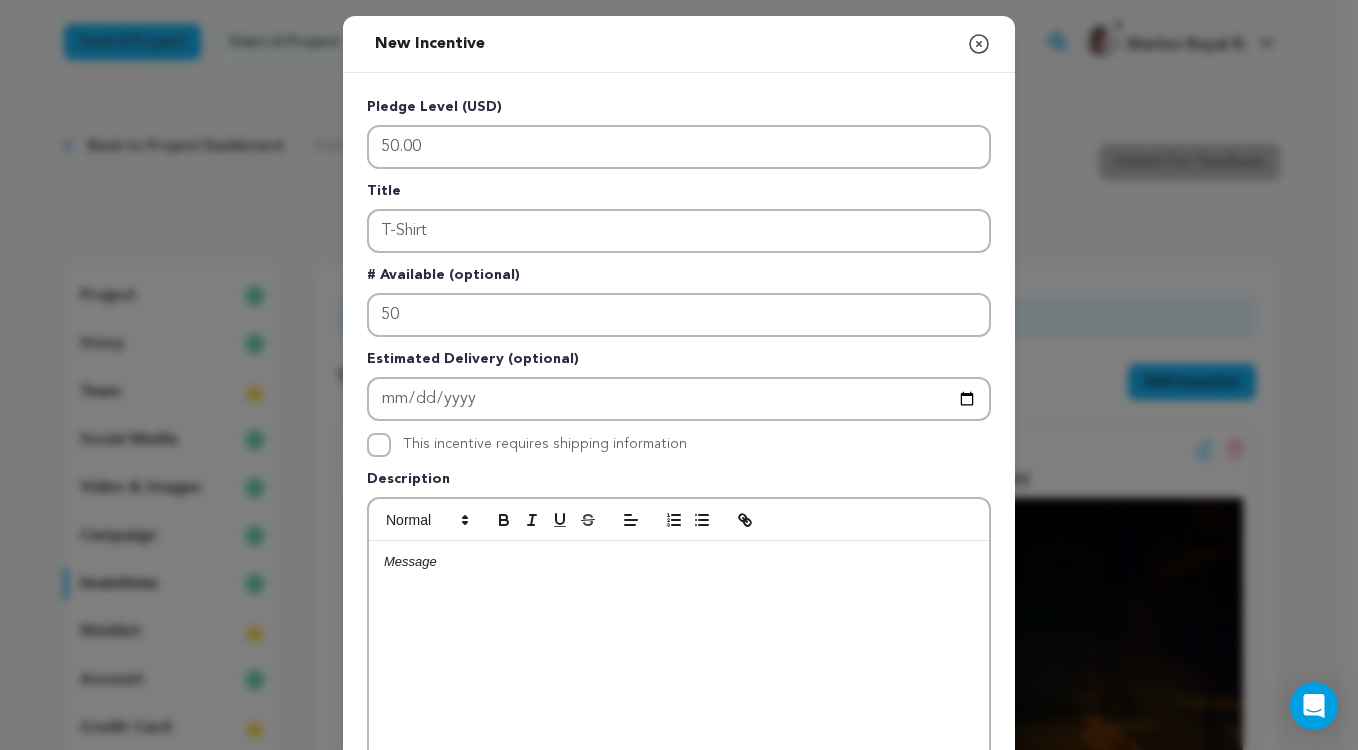 click on "This incentive requires shipping information" at bounding box center (679, 445) 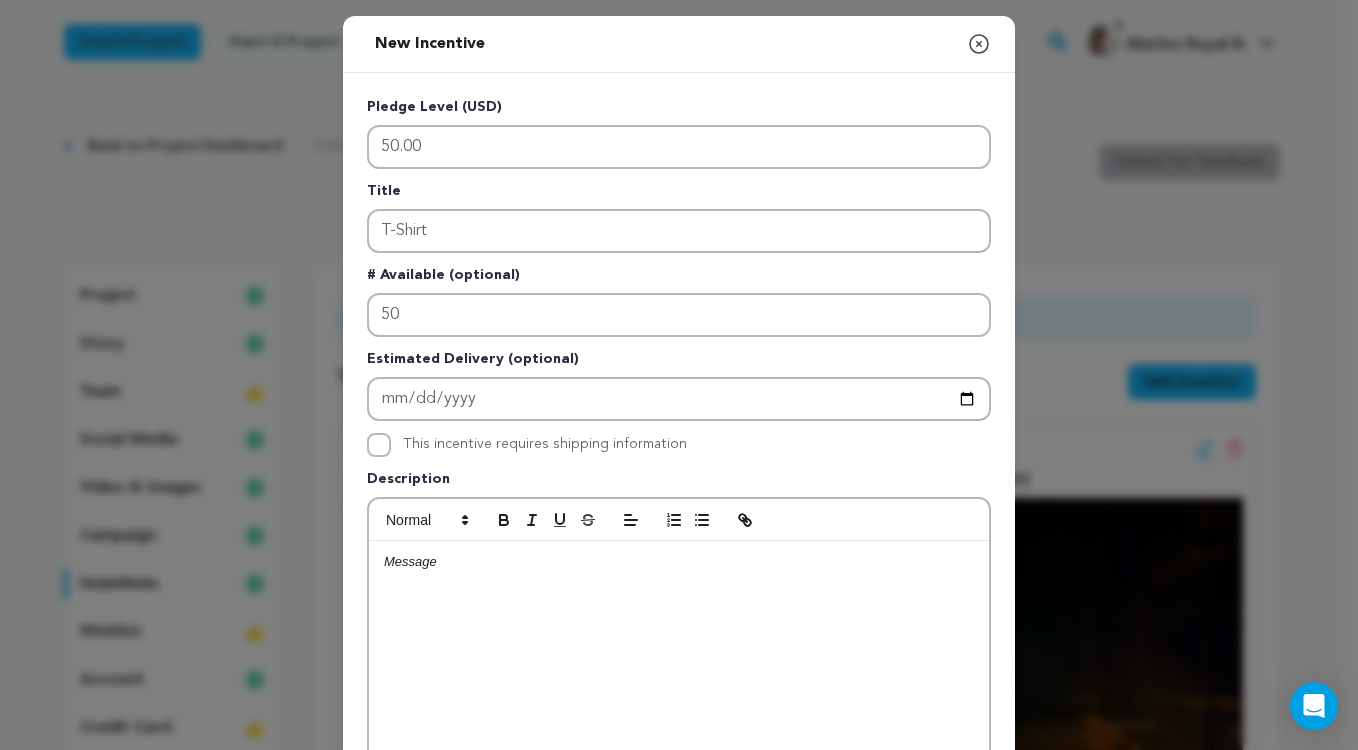 click on "Pledge Level (USD)
50.00
Title
T-Shirt
# Available (optional)
50
Estimated Delivery (optional)
[DATE]
This incentive requires shipping information" at bounding box center (679, 519) 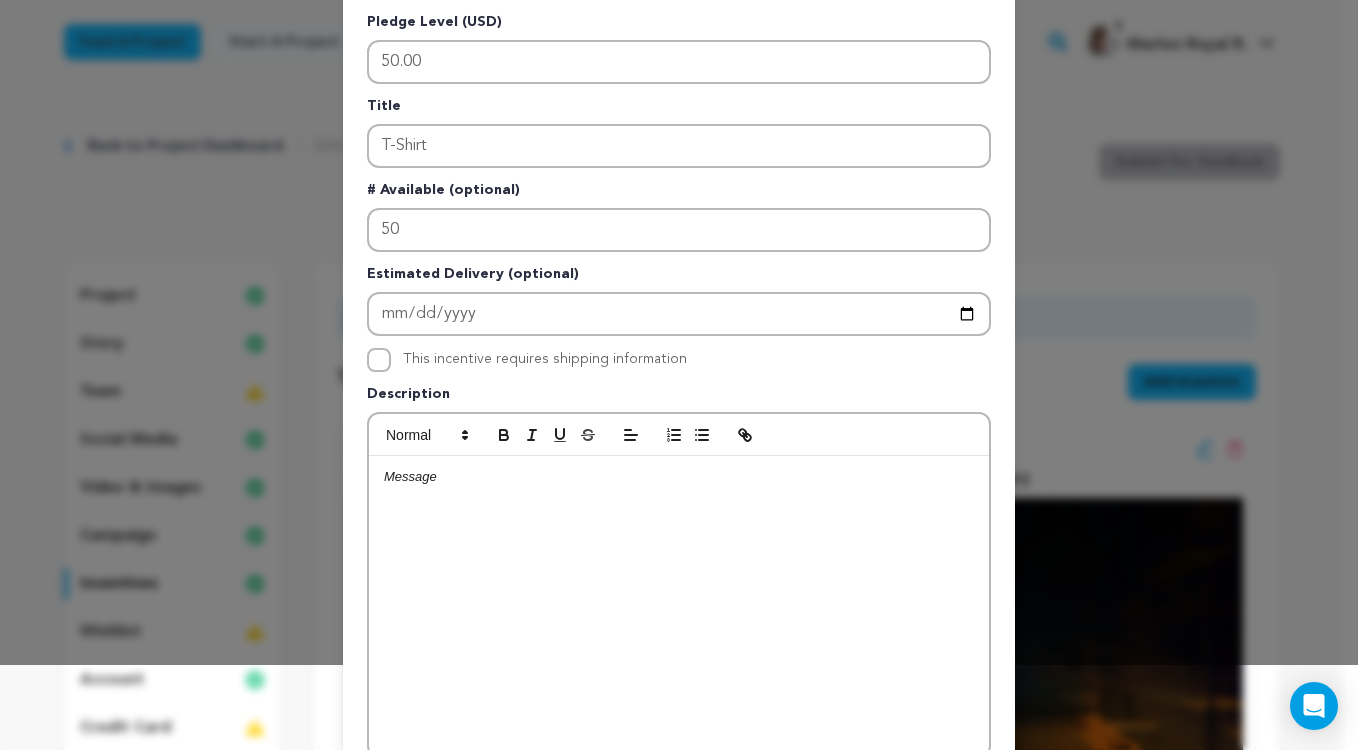 scroll, scrollTop: 62, scrollLeft: 0, axis: vertical 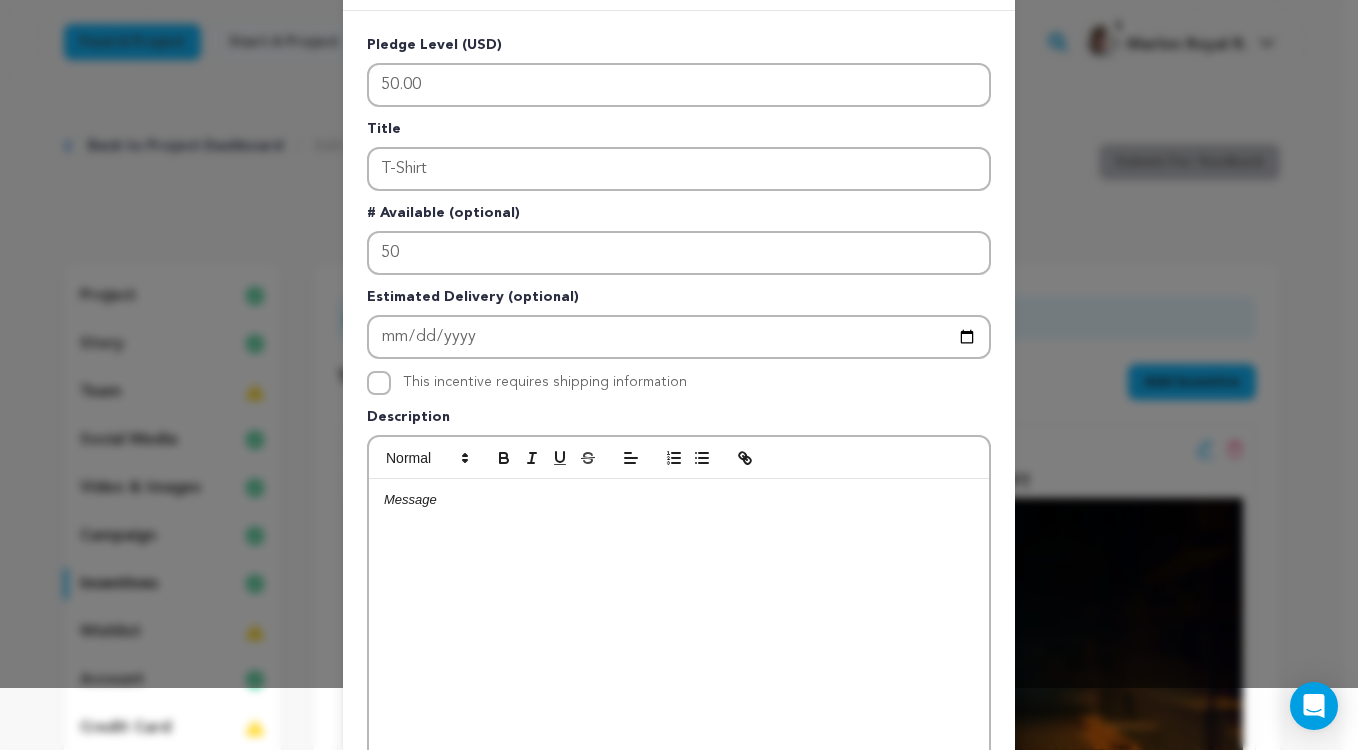 click at bounding box center (679, 500) 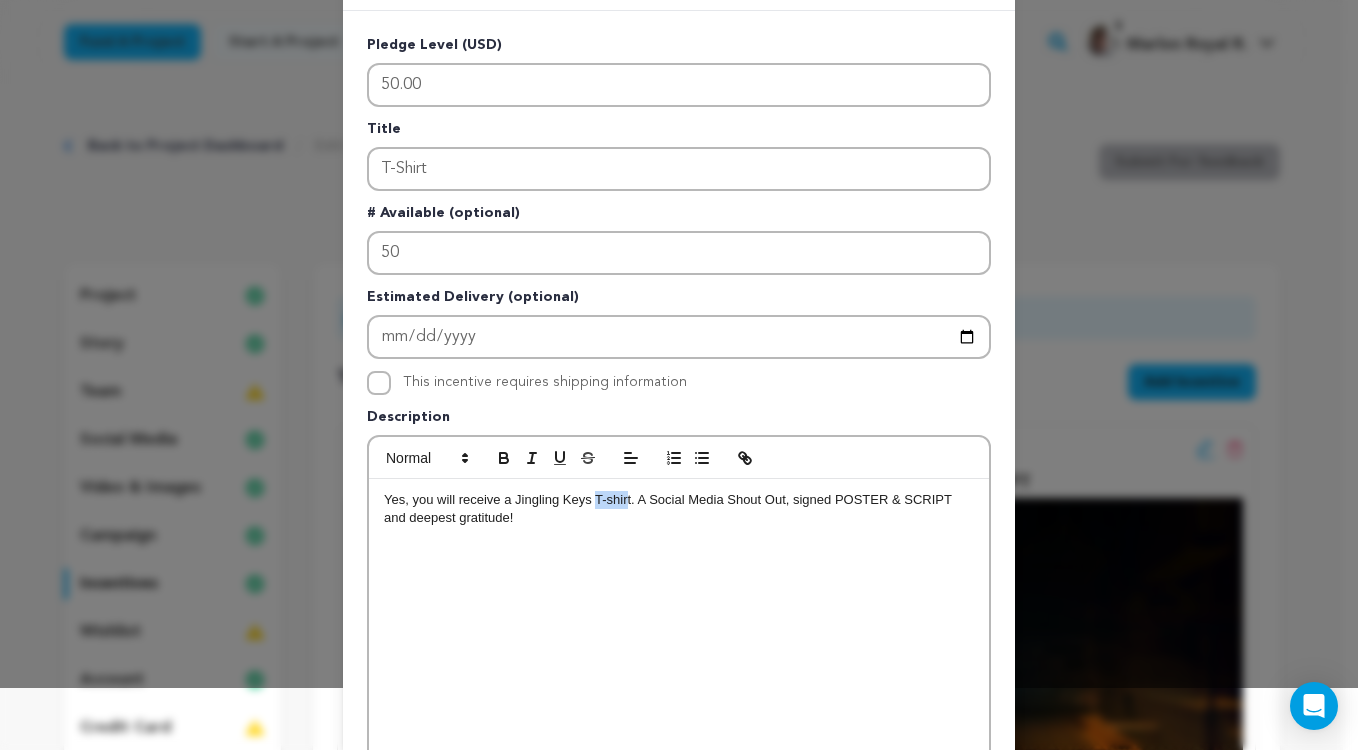 drag, startPoint x: 621, startPoint y: 502, endPoint x: 591, endPoint y: 502, distance: 30 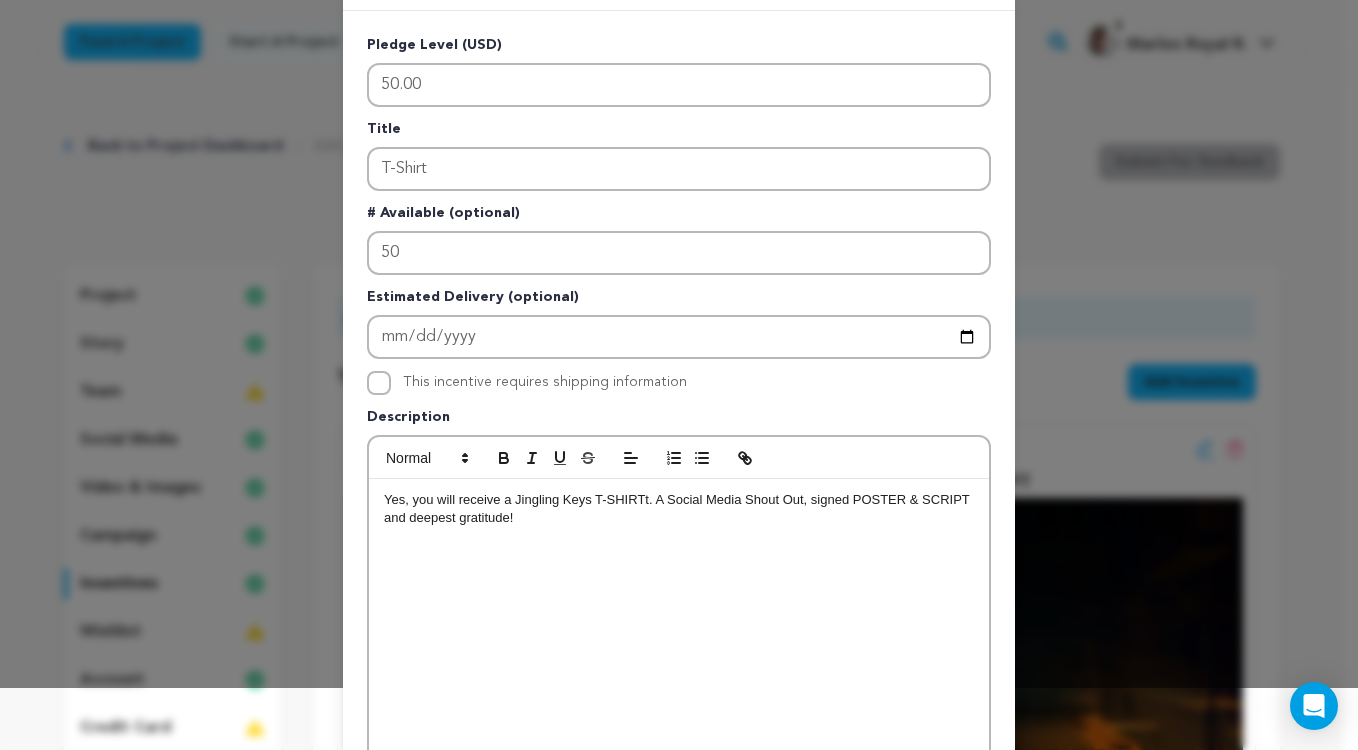 click on "Yes, you will receive a Jingling Keys T-SHIRTt. A Social Media Shout Out, signed POSTER & SCRIPT and deepest gratitude!" at bounding box center [679, 509] 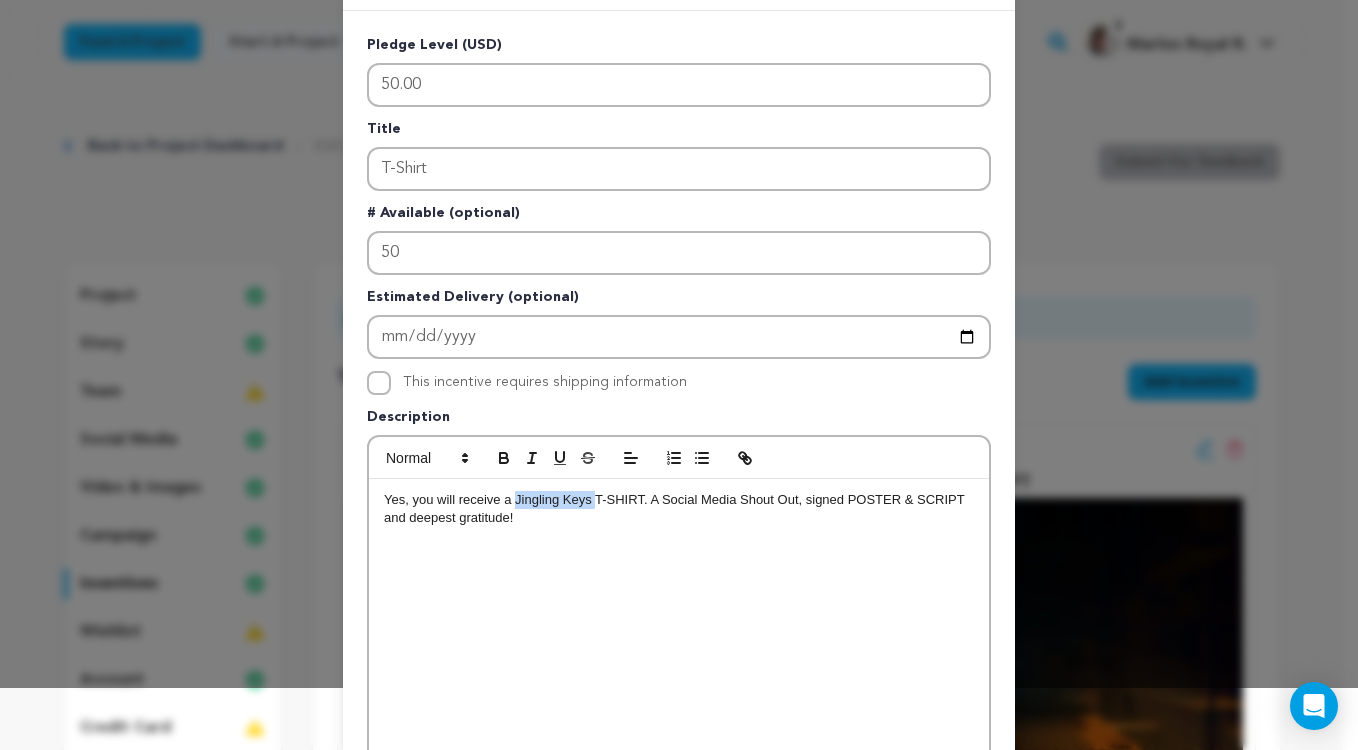 drag, startPoint x: 586, startPoint y: 507, endPoint x: 508, endPoint y: 503, distance: 78.10249 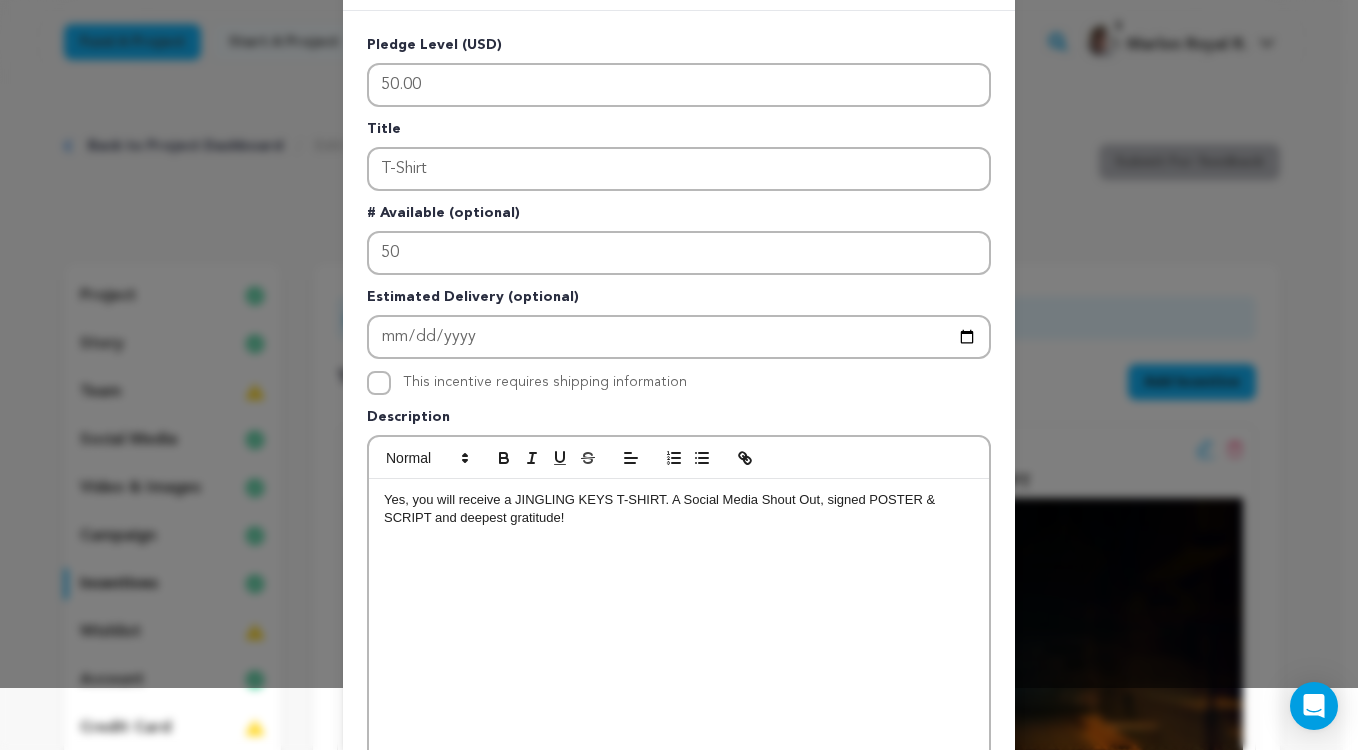 click on "Yes, you will receive a JINGLING KEYS T-SHIRT. A Social Media Shout Out, signed POSTER & SCRIPT and deepest gratitude!" at bounding box center [679, 629] 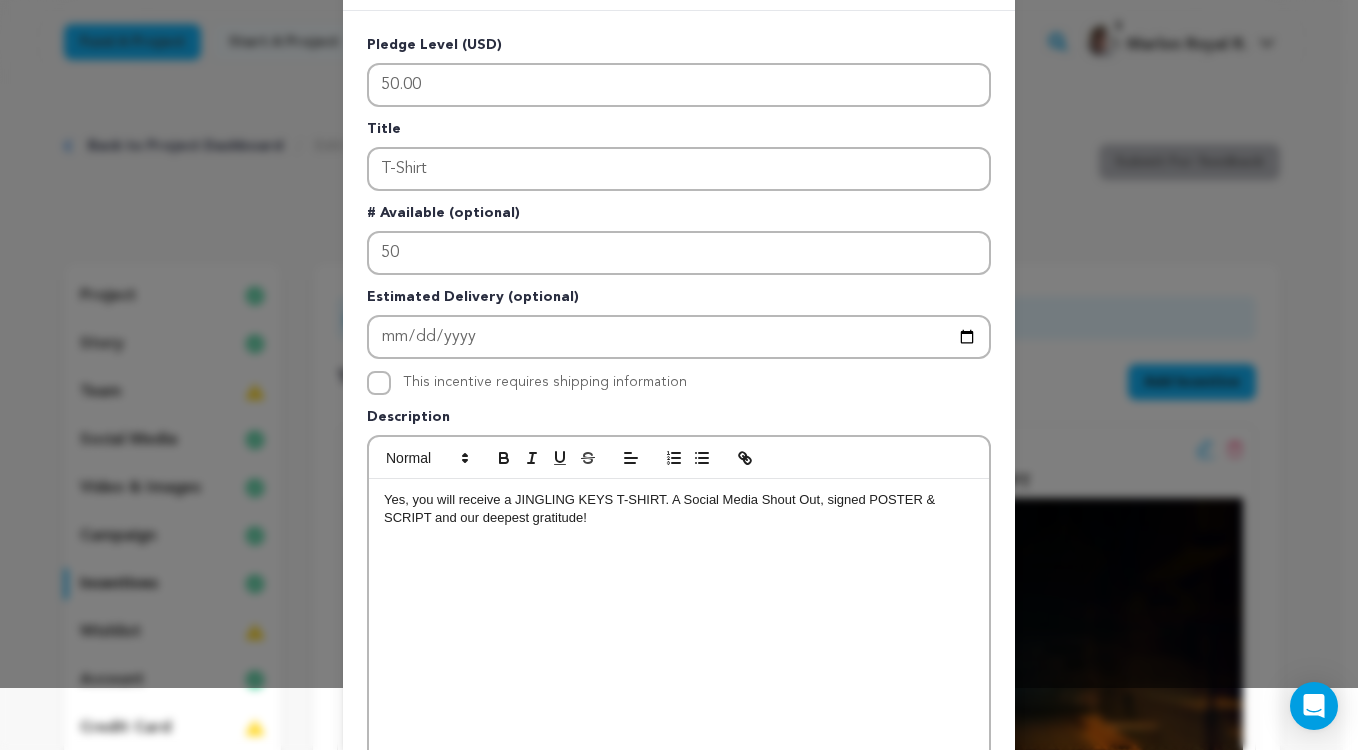 click on "Yes, you will receive a JINGLING KEYS T-SHIRT. A Social Media Shout Out, signed POSTER & SCRIPT and our deepest gratitude!" at bounding box center (679, 509) 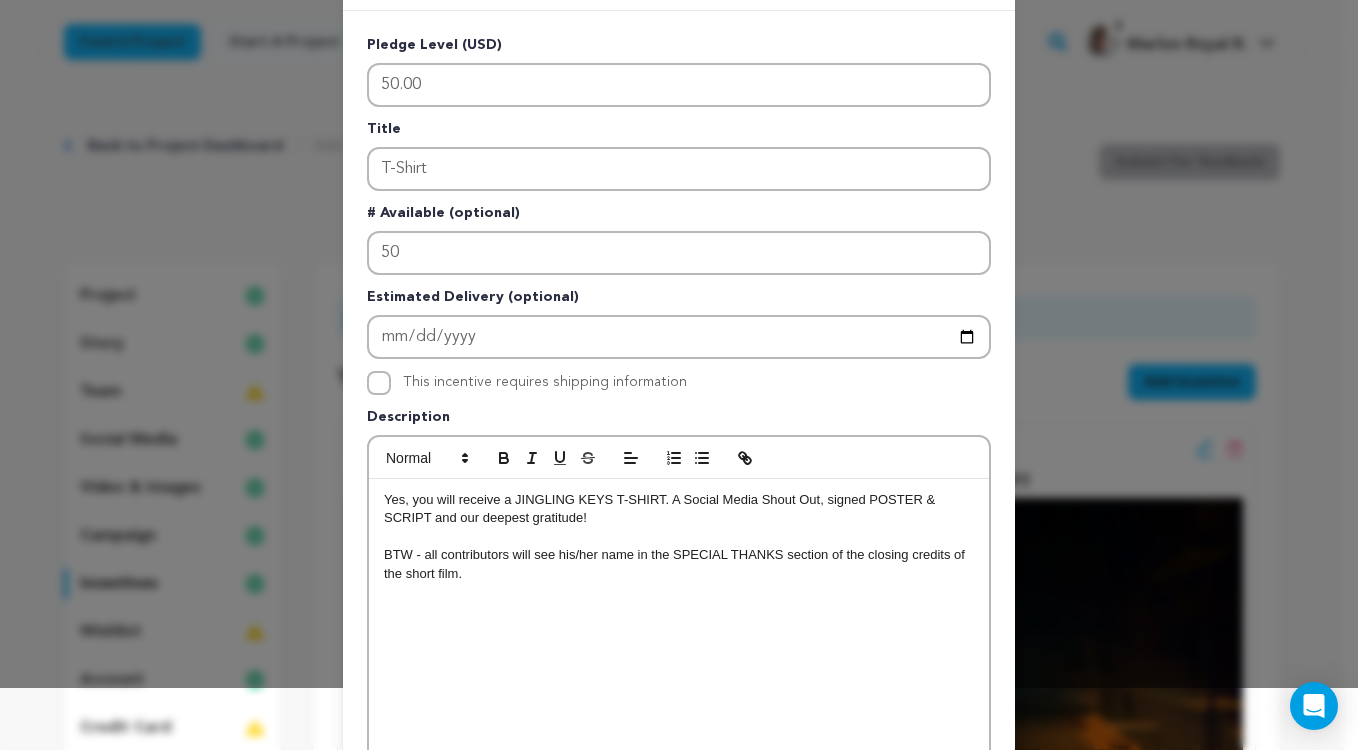 click on "Pledge Level (USD)
50.00
Title
T-Shirt
# Available (optional)
50
Estimated Delivery (optional)
[DATE]
This incentive requires shipping information" at bounding box center (679, 457) 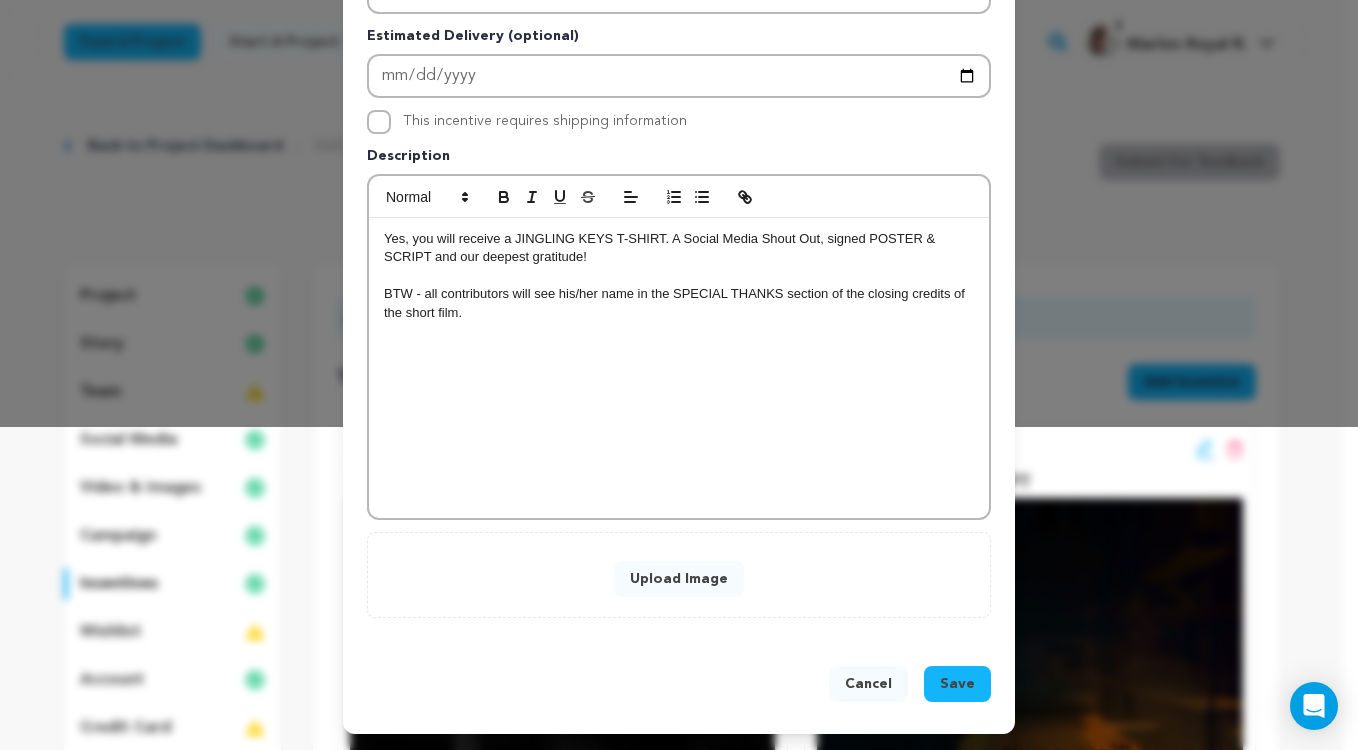 scroll, scrollTop: 324, scrollLeft: 0, axis: vertical 